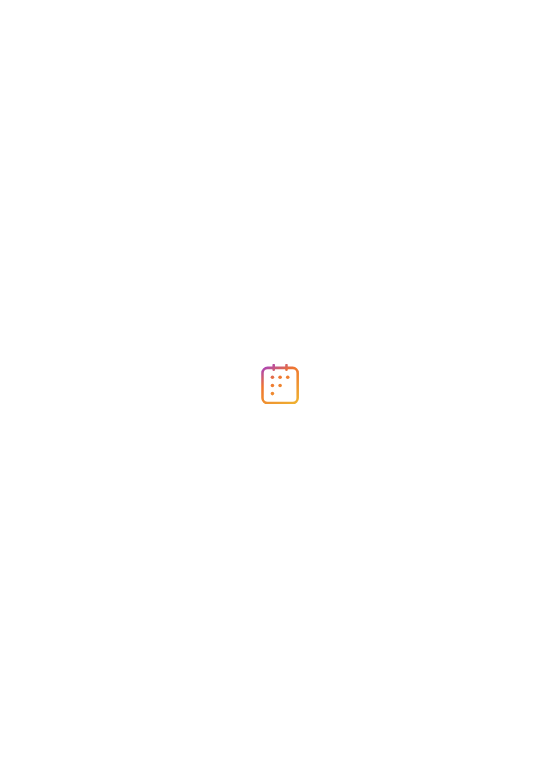scroll, scrollTop: 0, scrollLeft: 0, axis: both 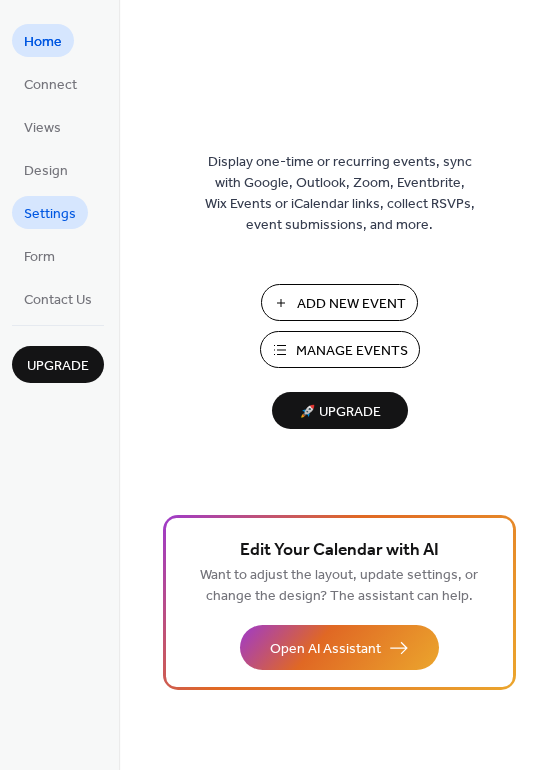 click on "Settings" at bounding box center [50, 214] 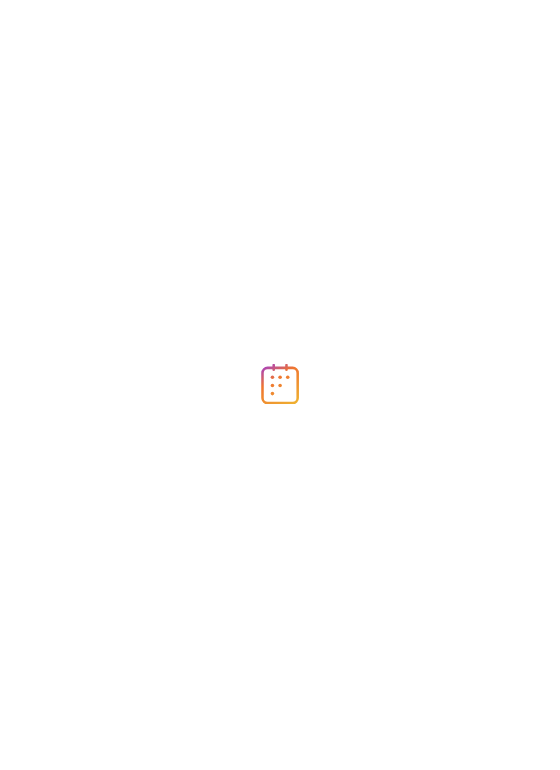 scroll, scrollTop: 0, scrollLeft: 0, axis: both 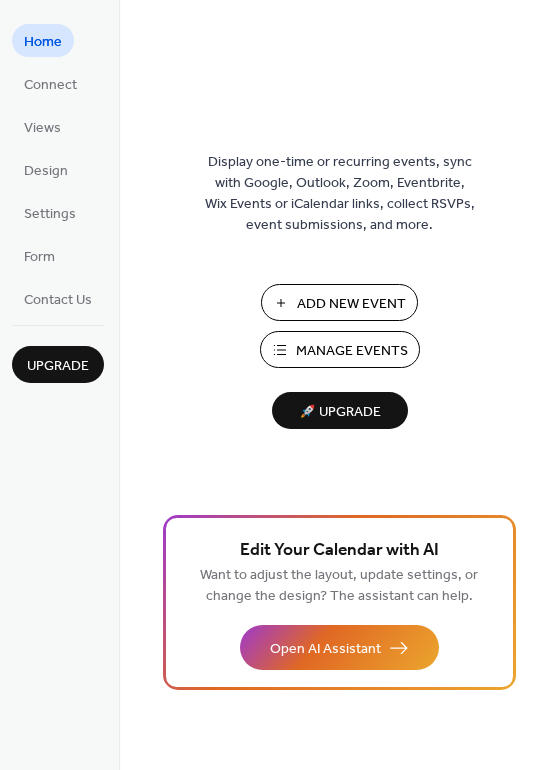 click on "Add New Event" at bounding box center [351, 304] 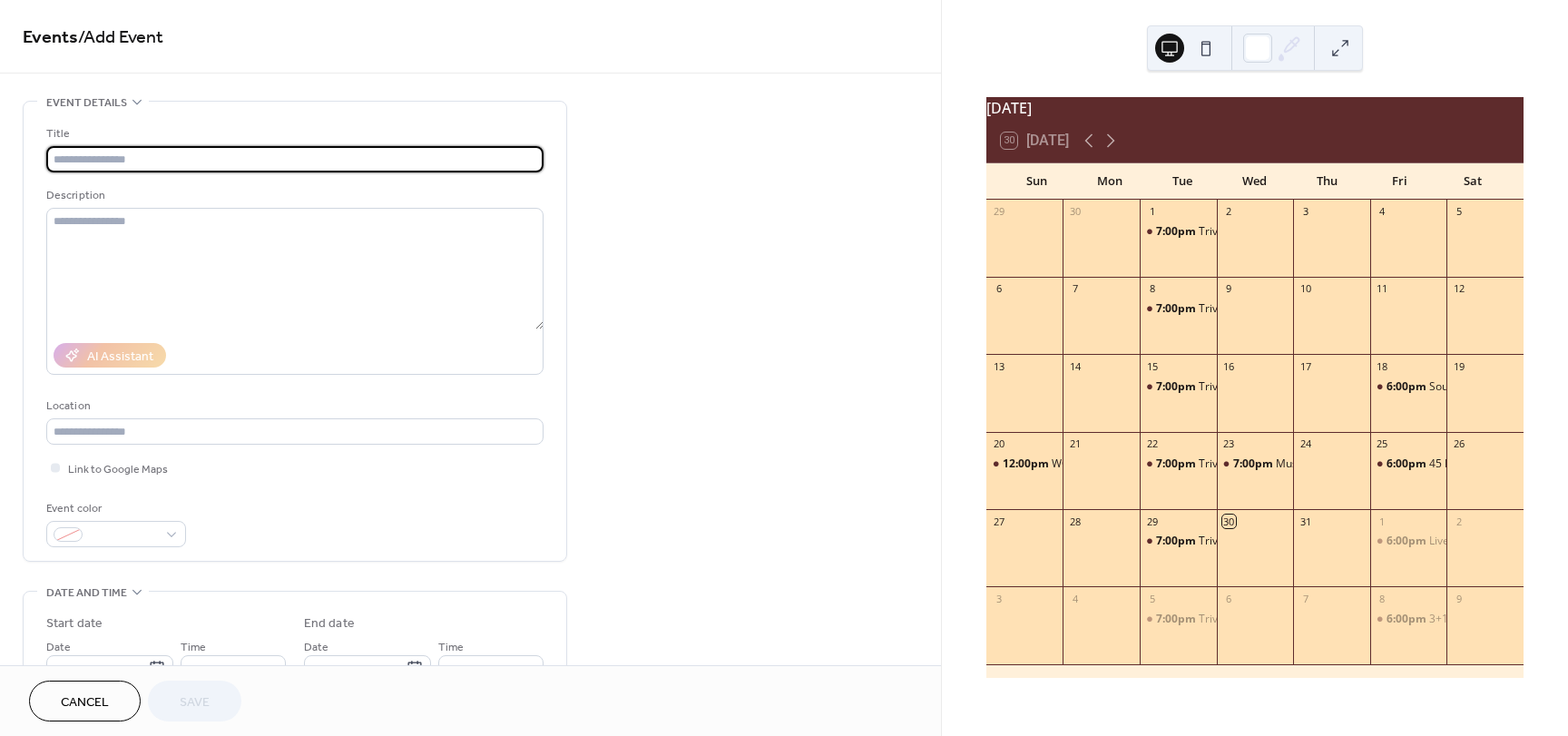 scroll, scrollTop: 0, scrollLeft: 0, axis: both 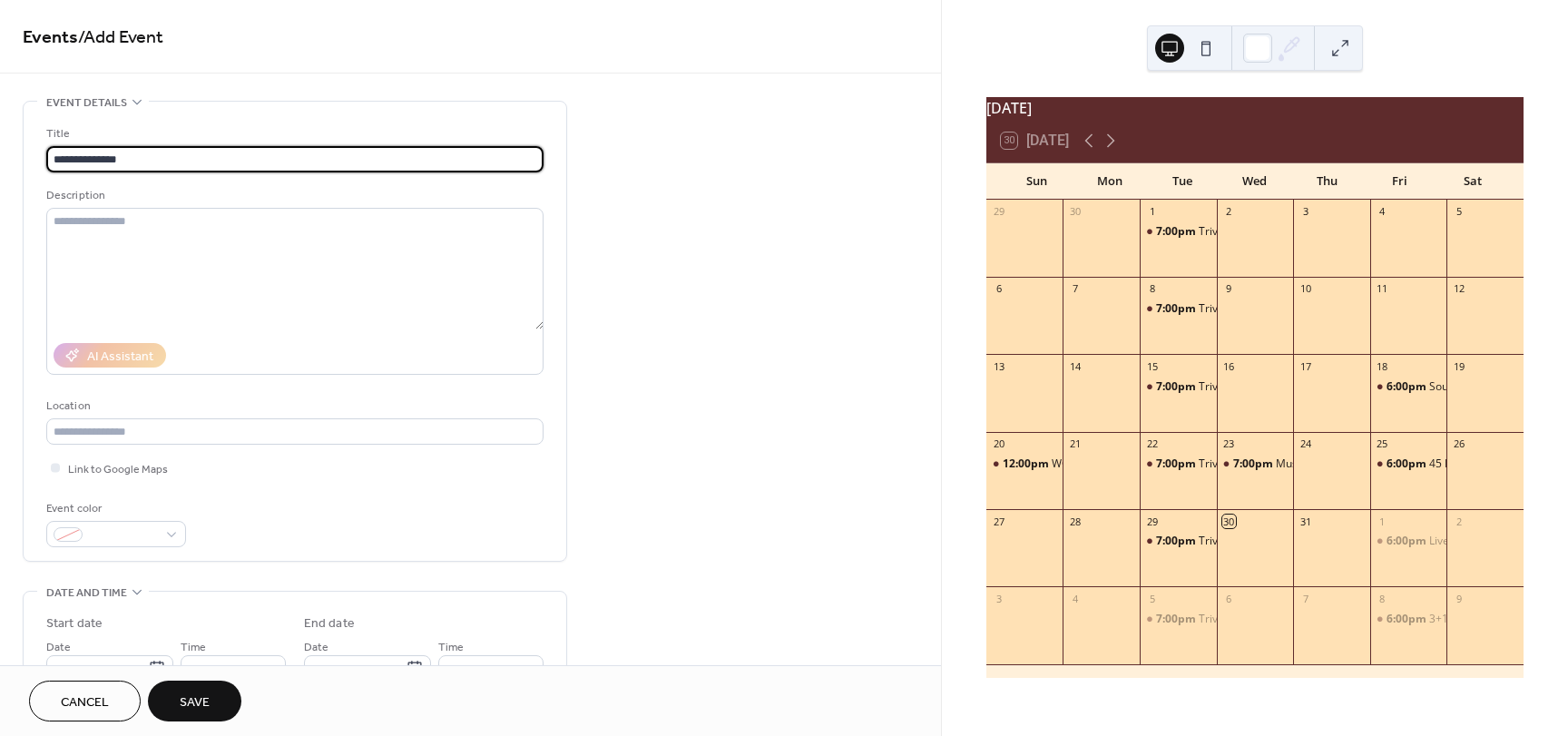 type on "**********" 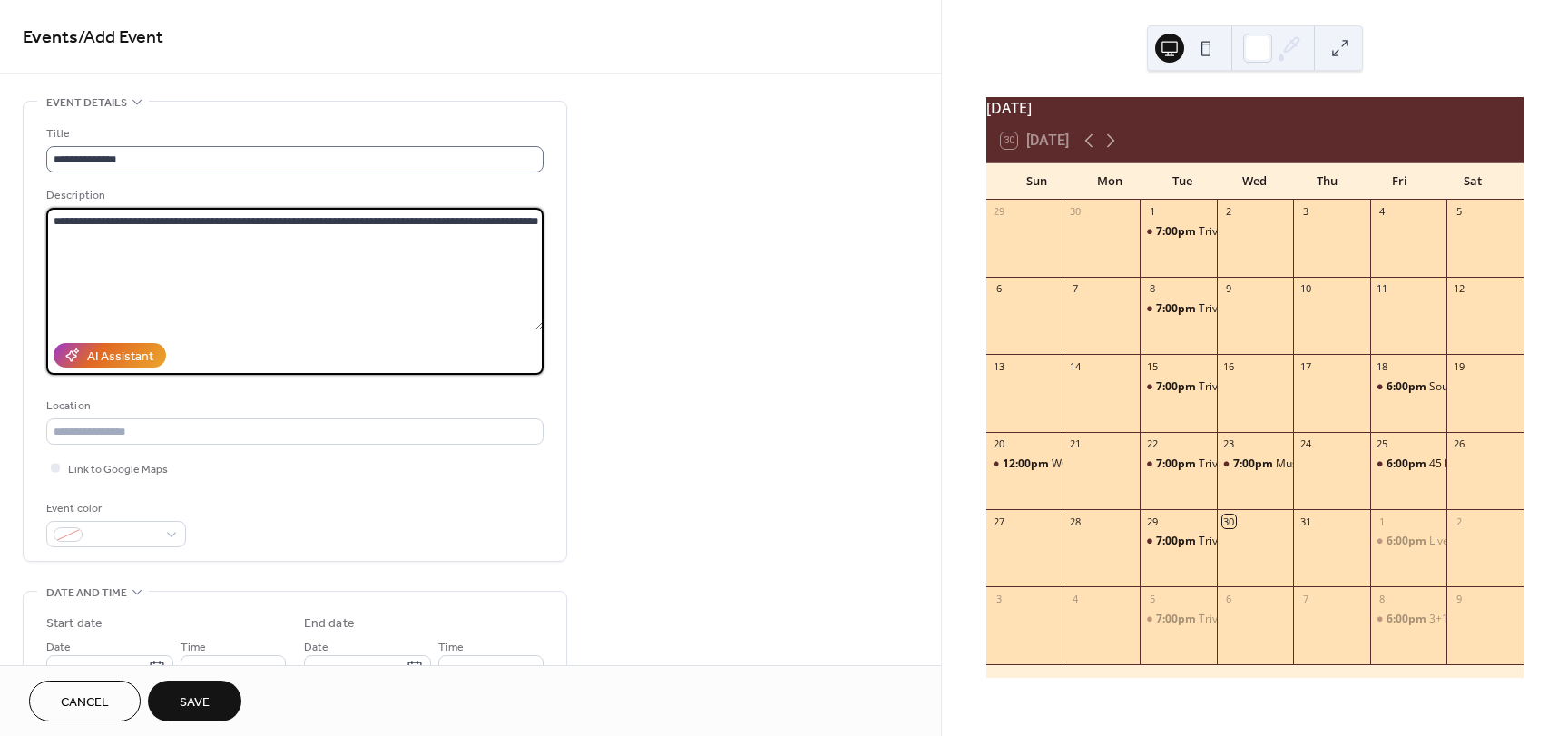 type on "**********" 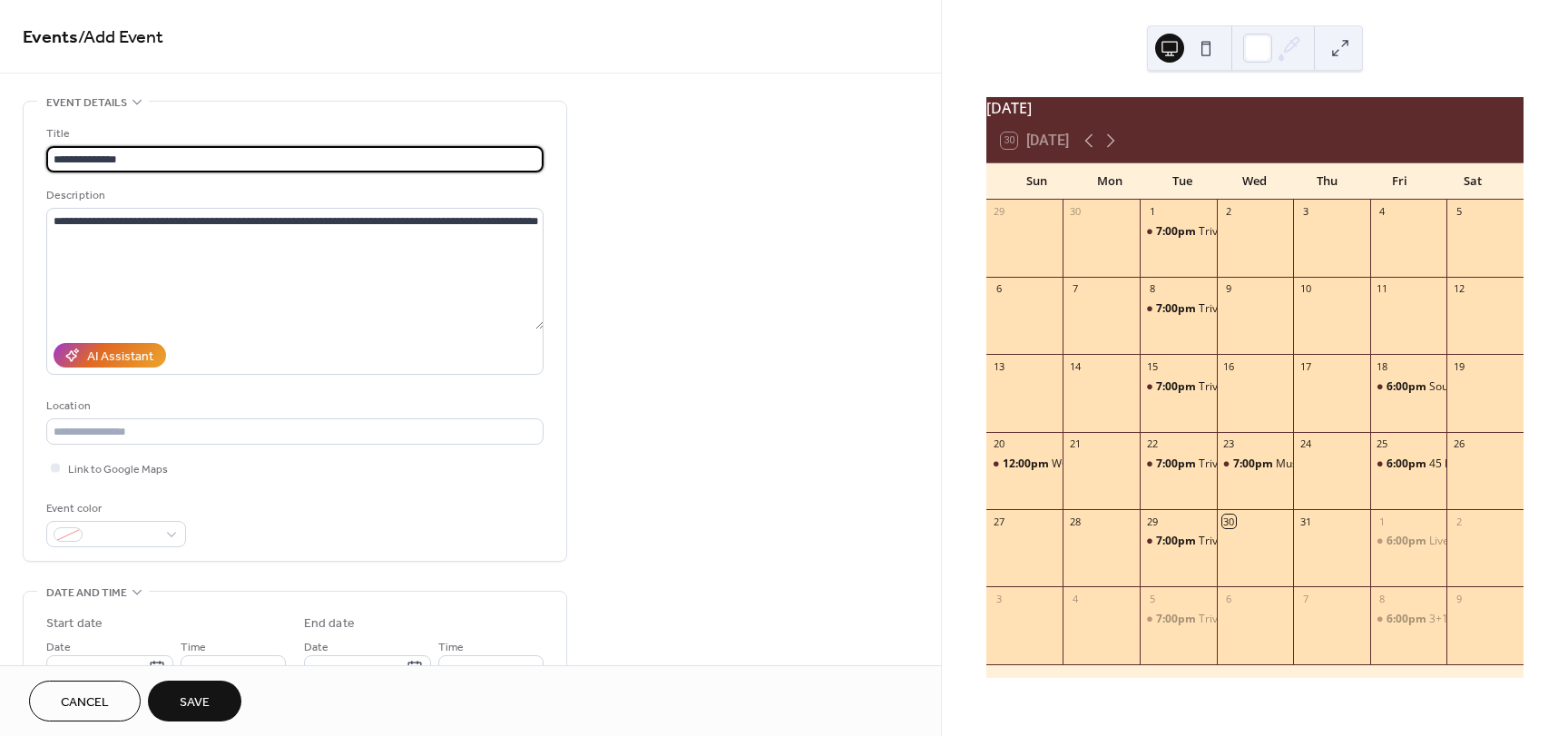 drag, startPoint x: 127, startPoint y: 157, endPoint x: 37, endPoint y: 167, distance: 90.55385 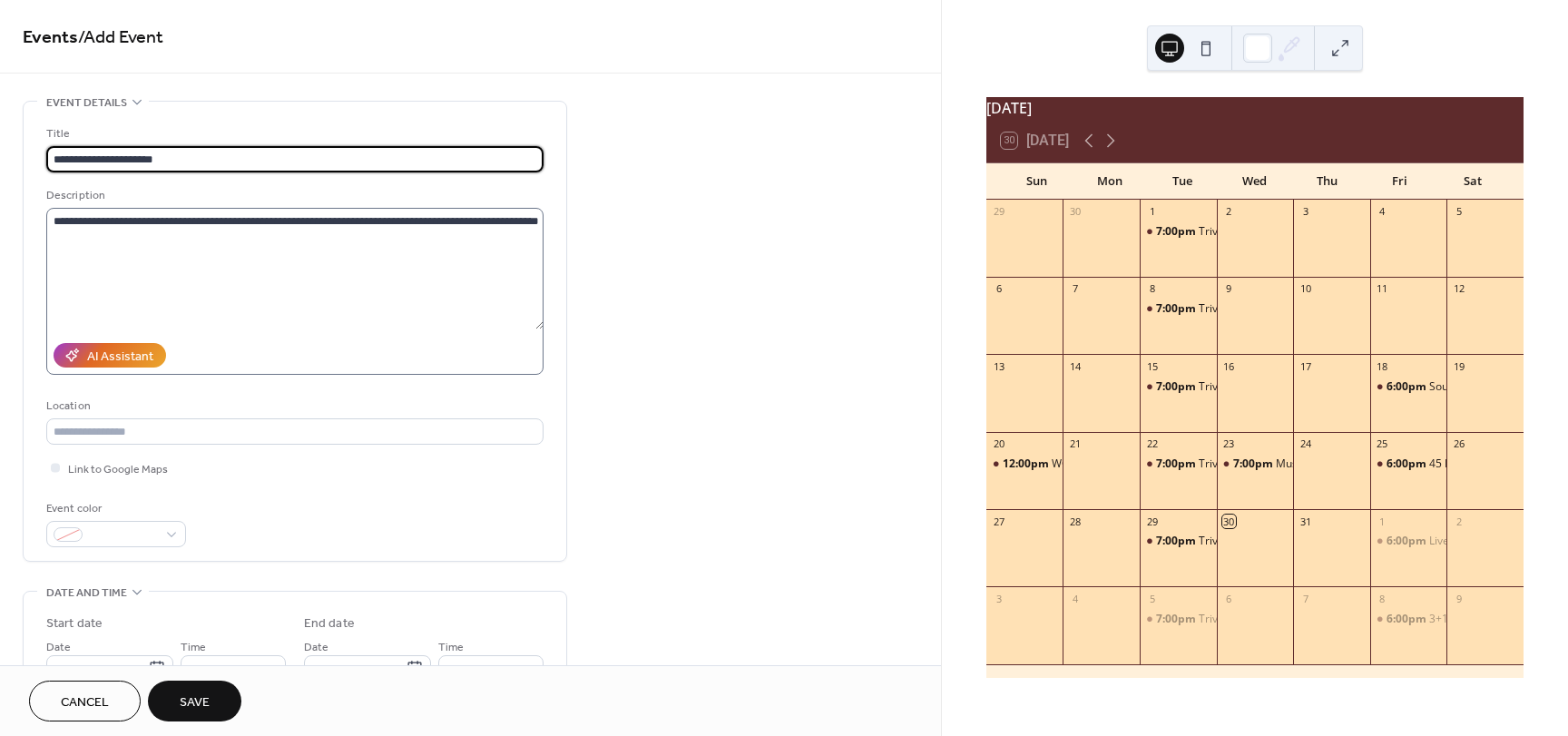 type on "**********" 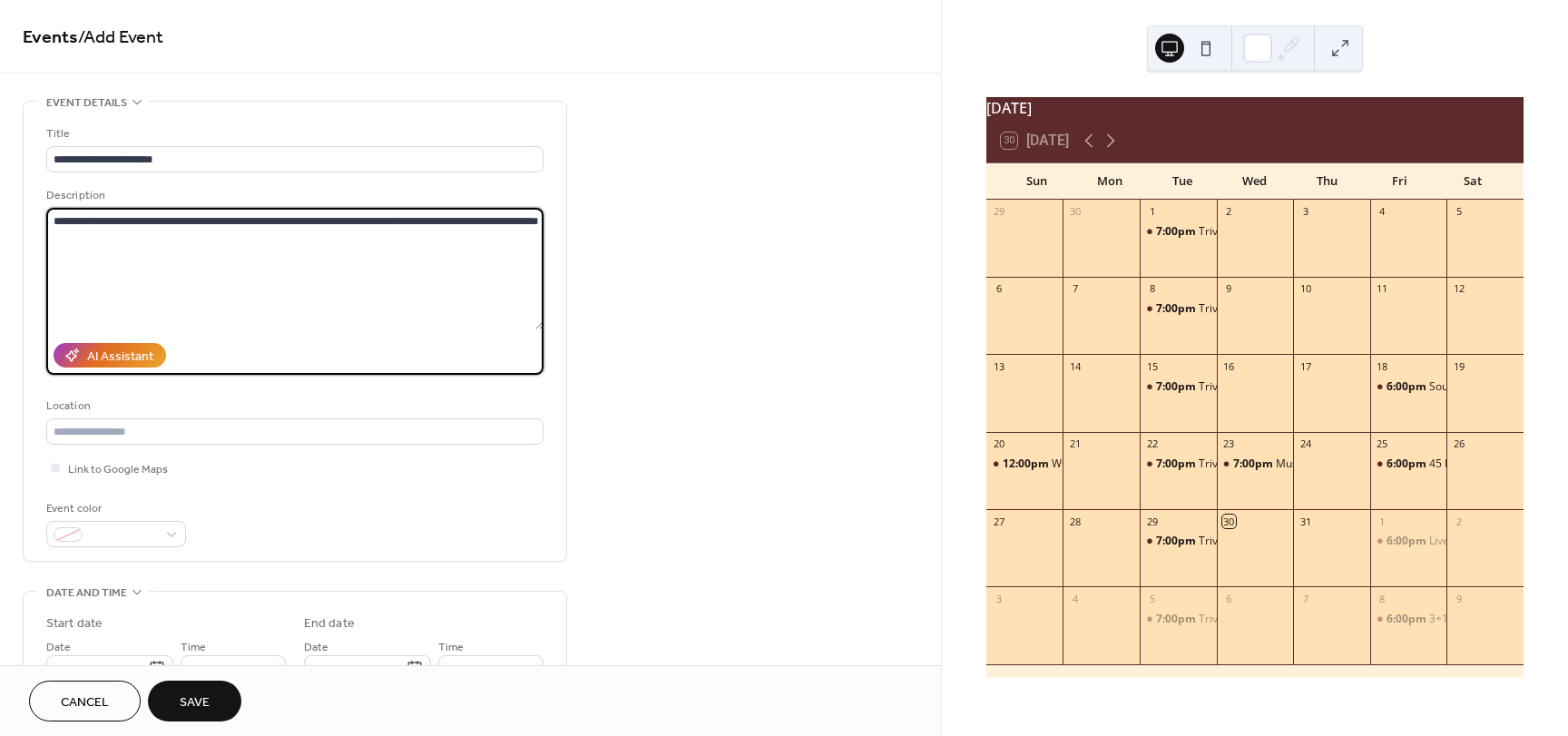 click on "**********" at bounding box center [295, 269] 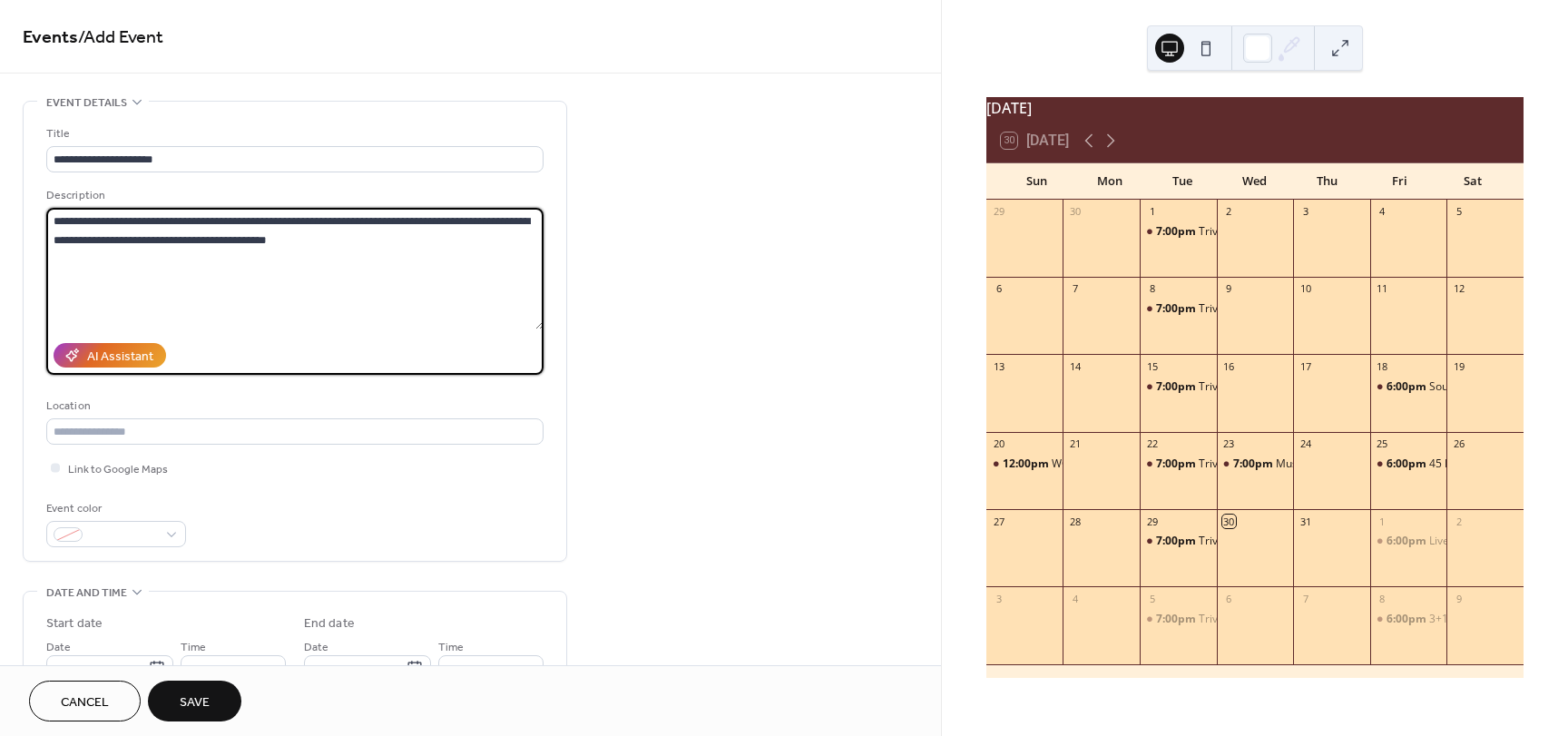 click on "**********" at bounding box center [295, 269] 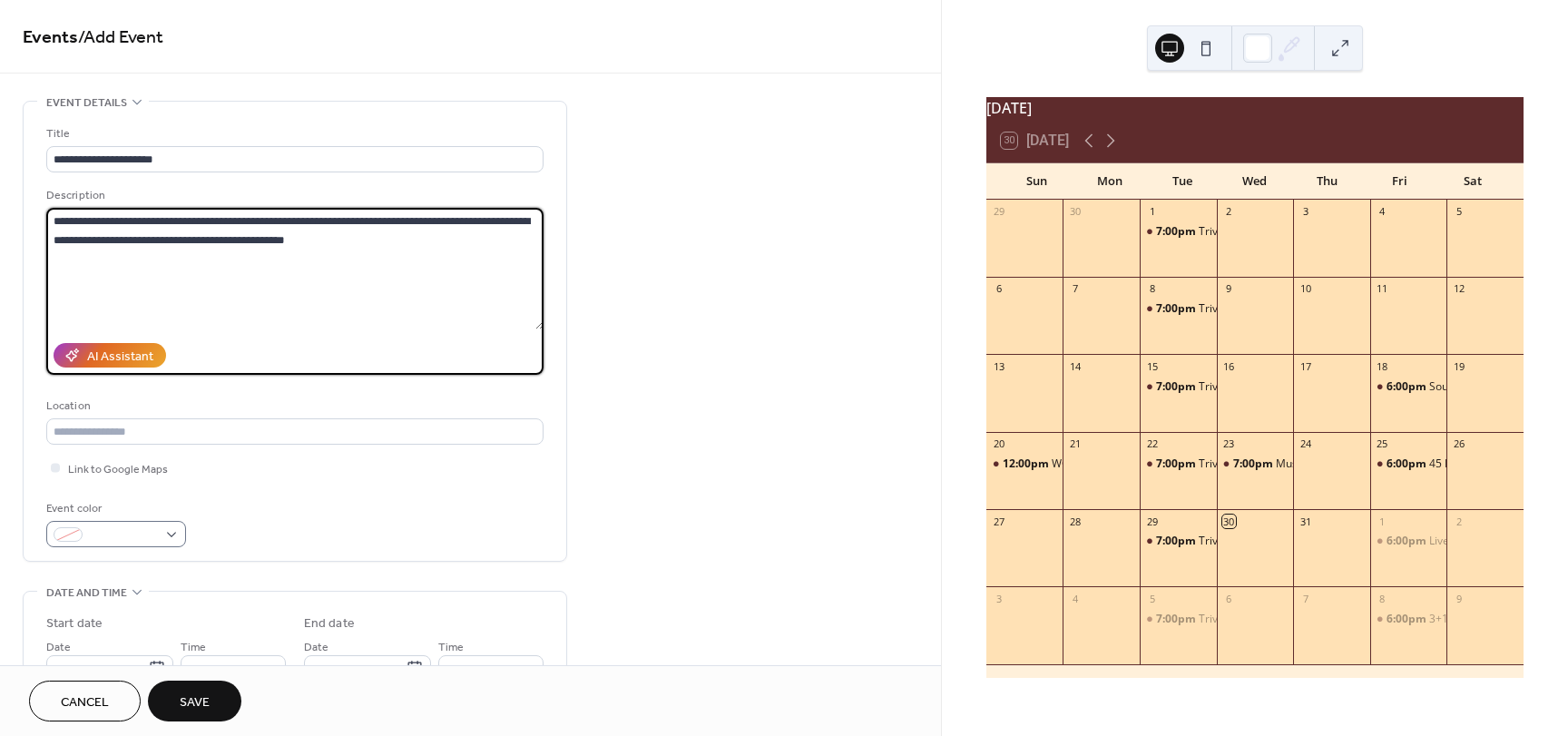 type on "**********" 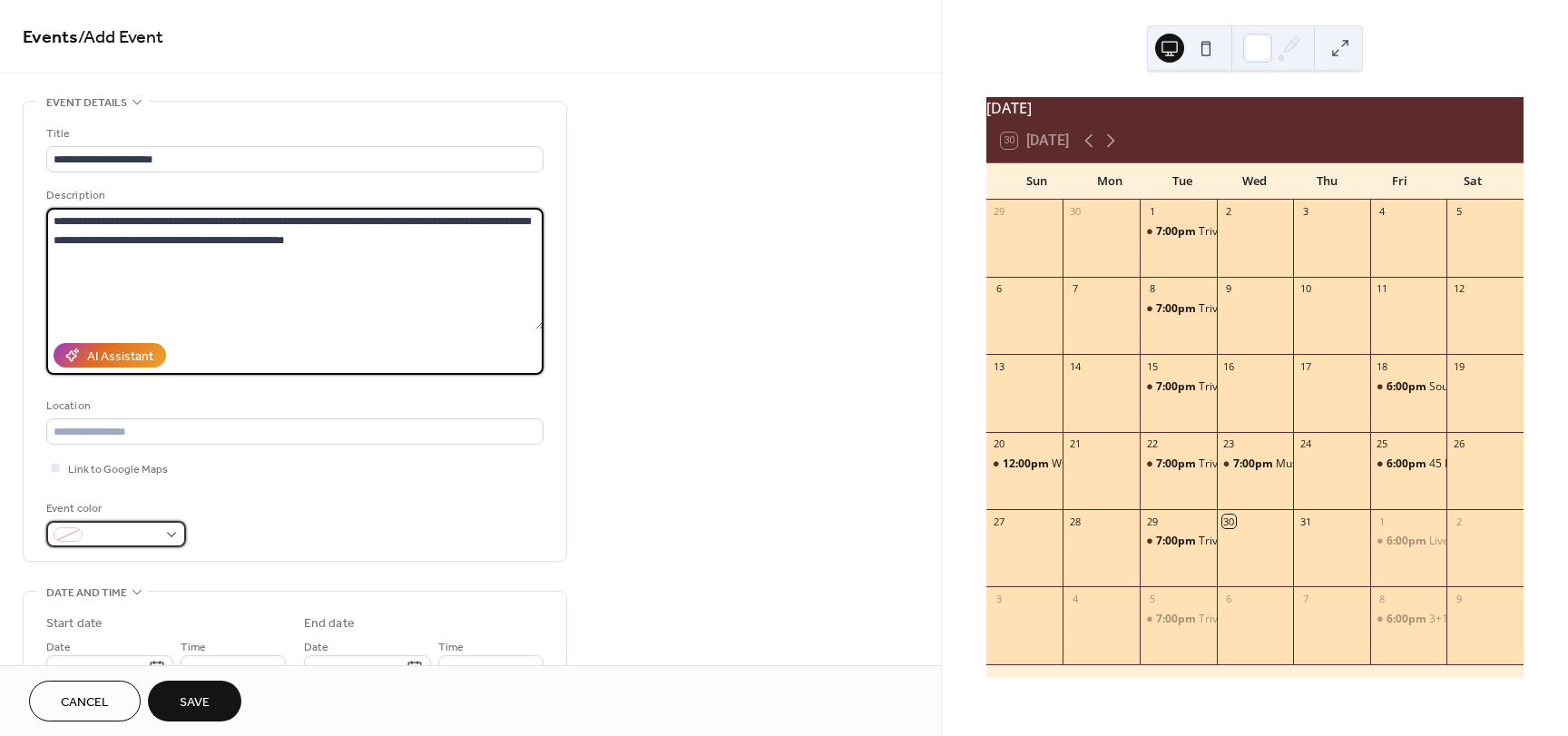 click at bounding box center (116, 534) 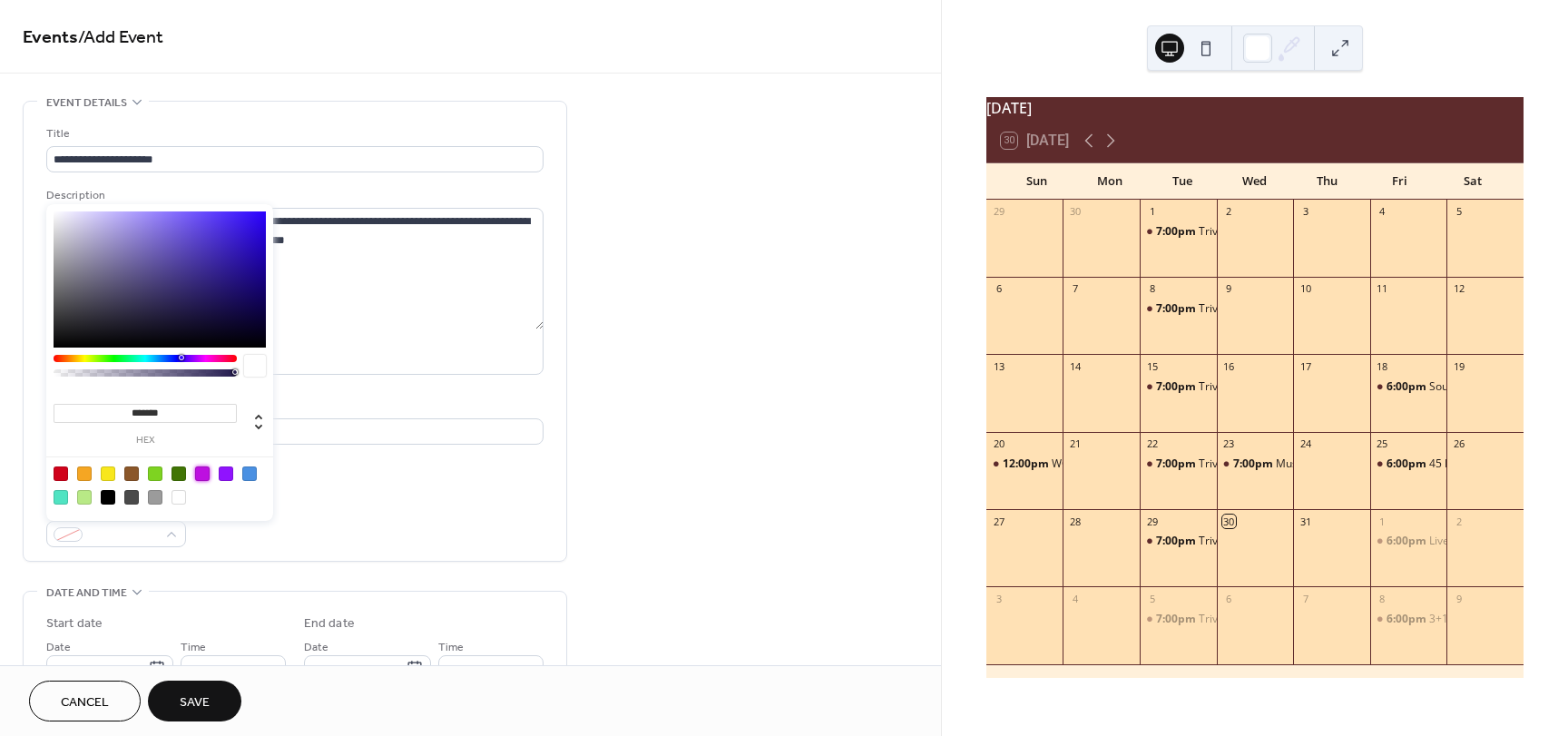 click at bounding box center (202, 474) 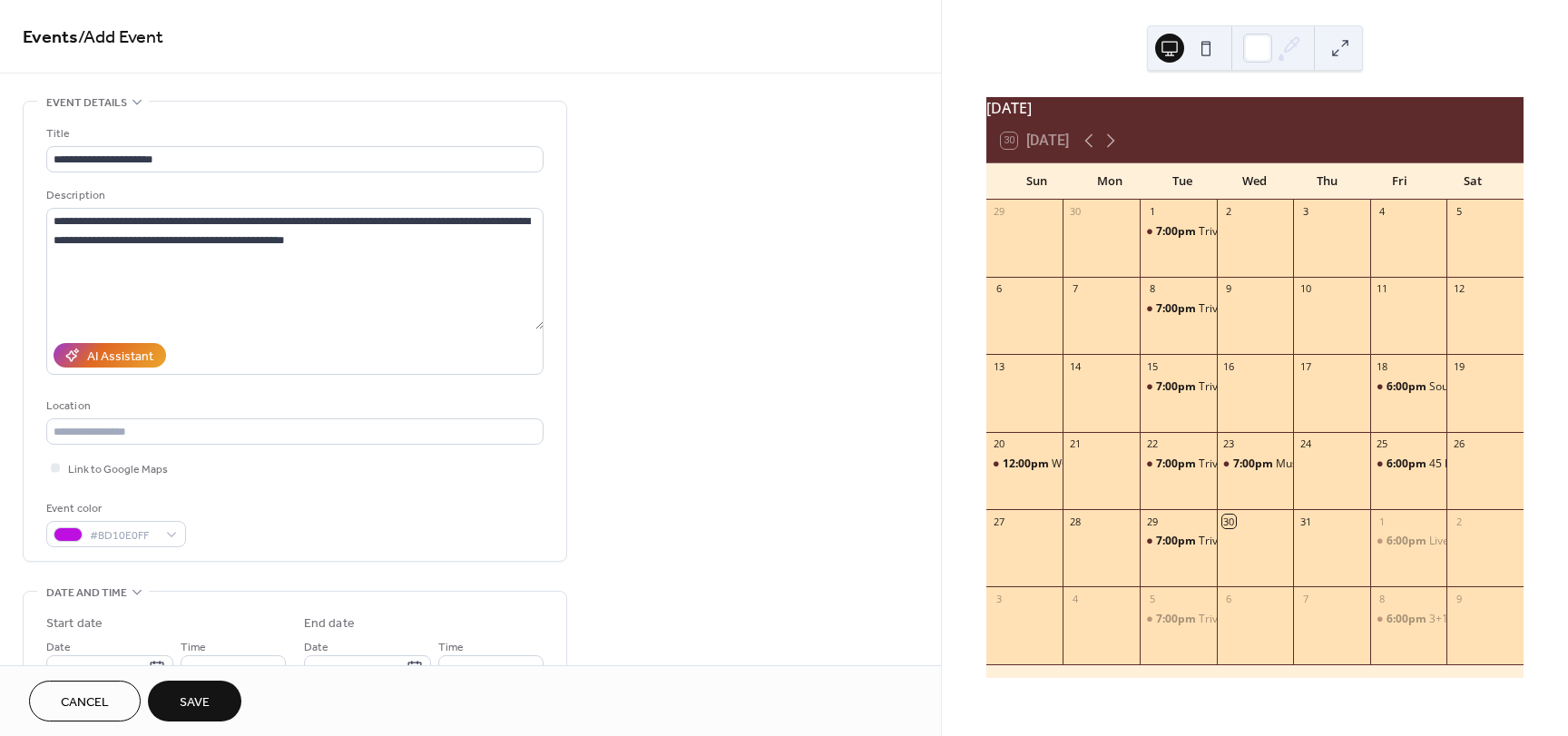 click on "**********" at bounding box center [295, 336] 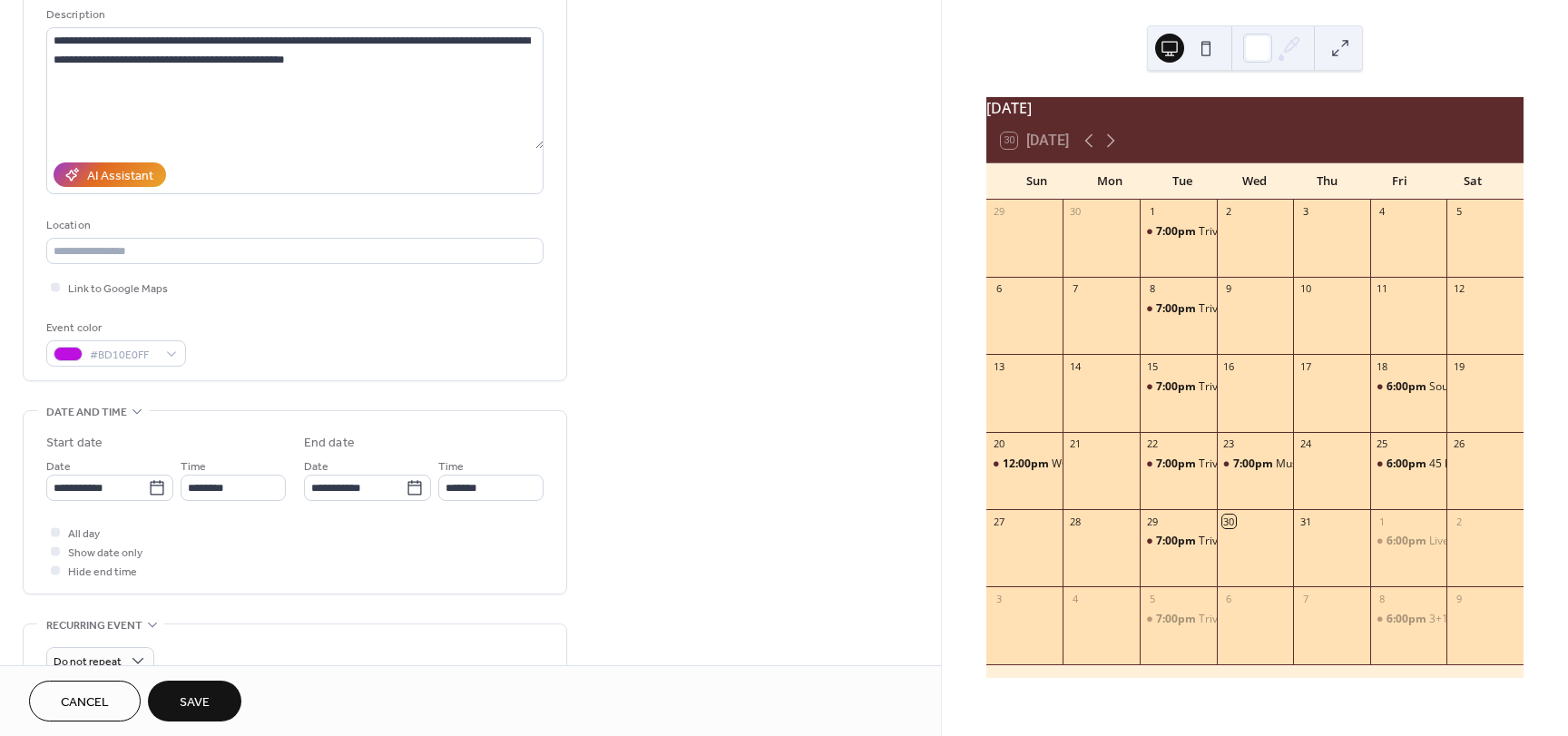 scroll, scrollTop: 363, scrollLeft: 0, axis: vertical 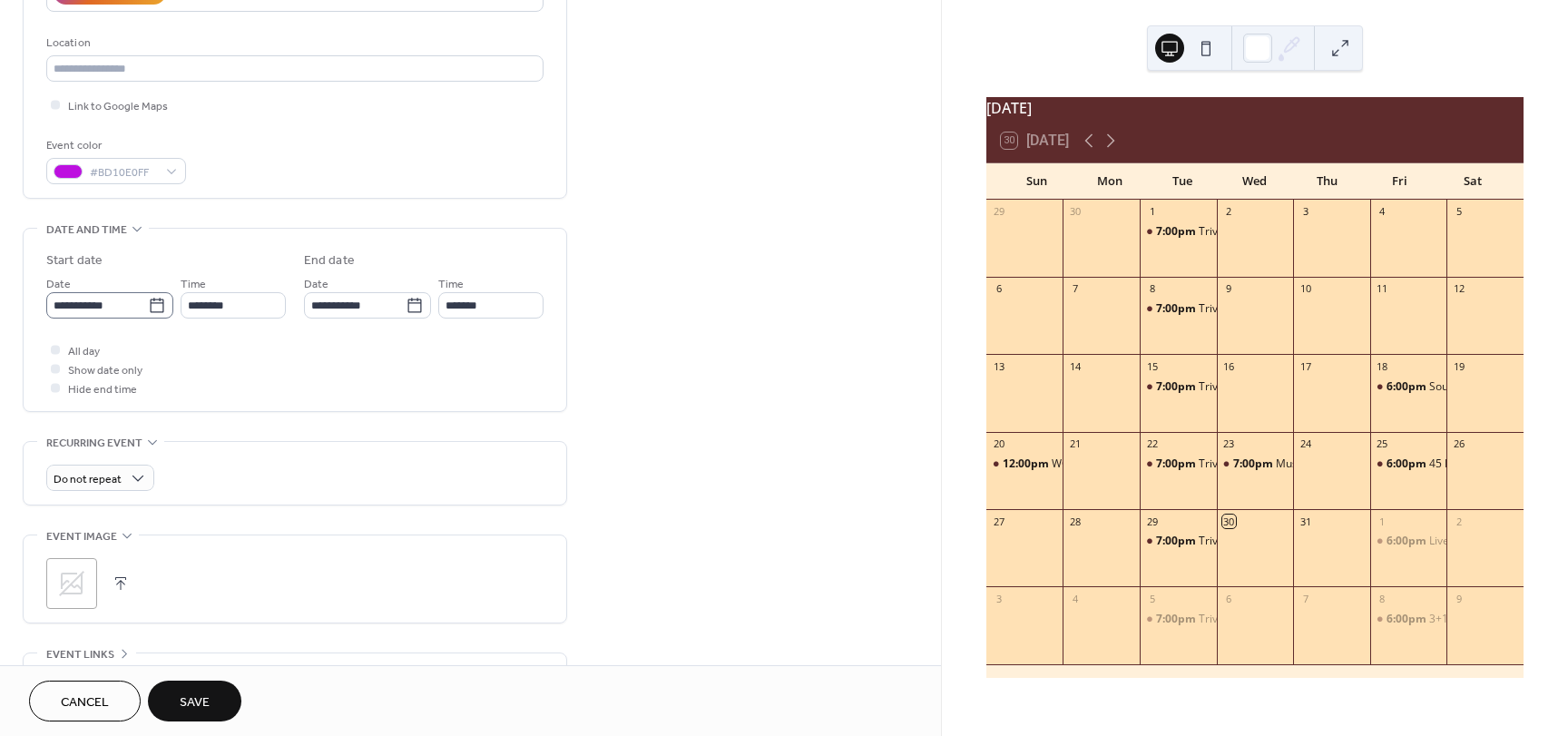 click 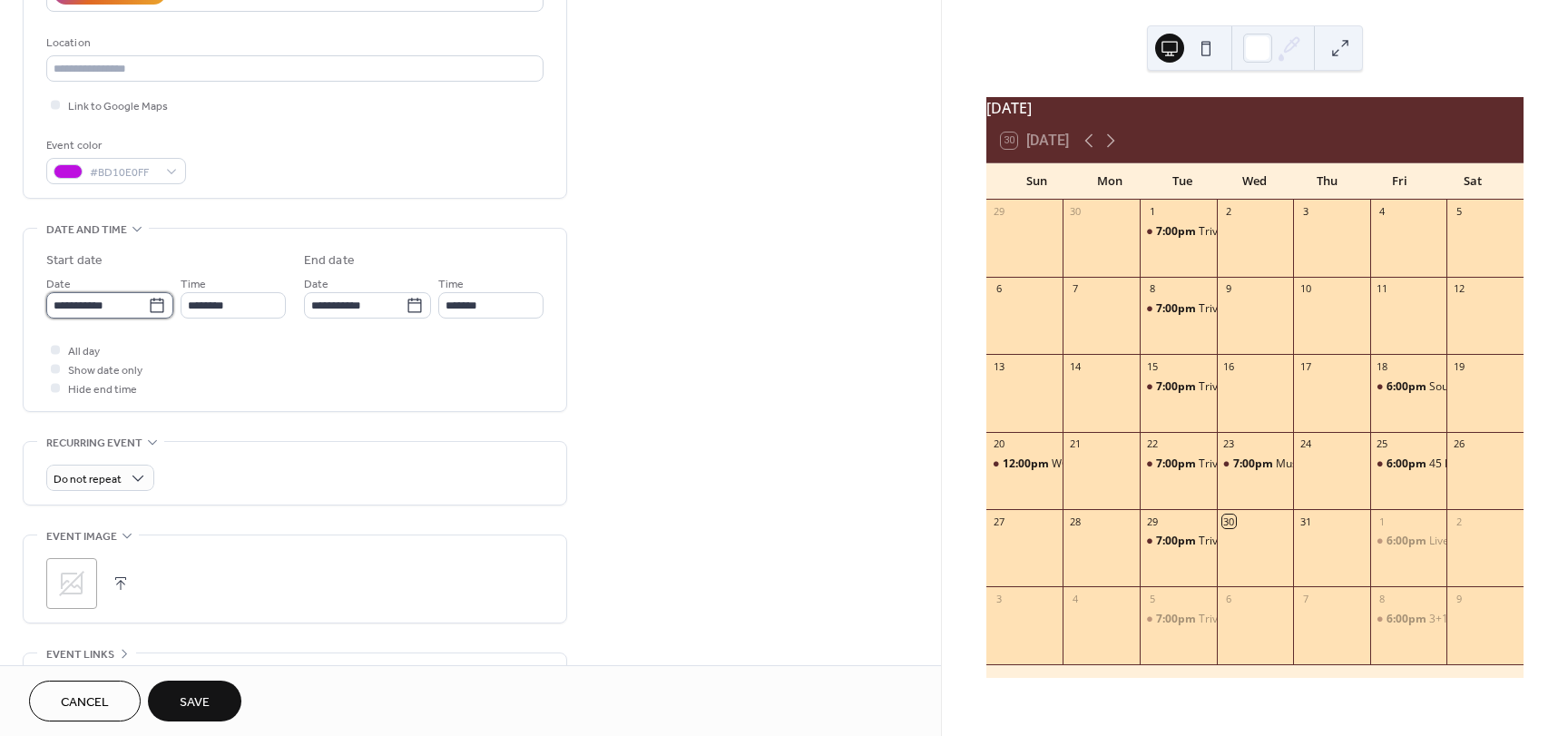 click on "**********" at bounding box center (97, 305) 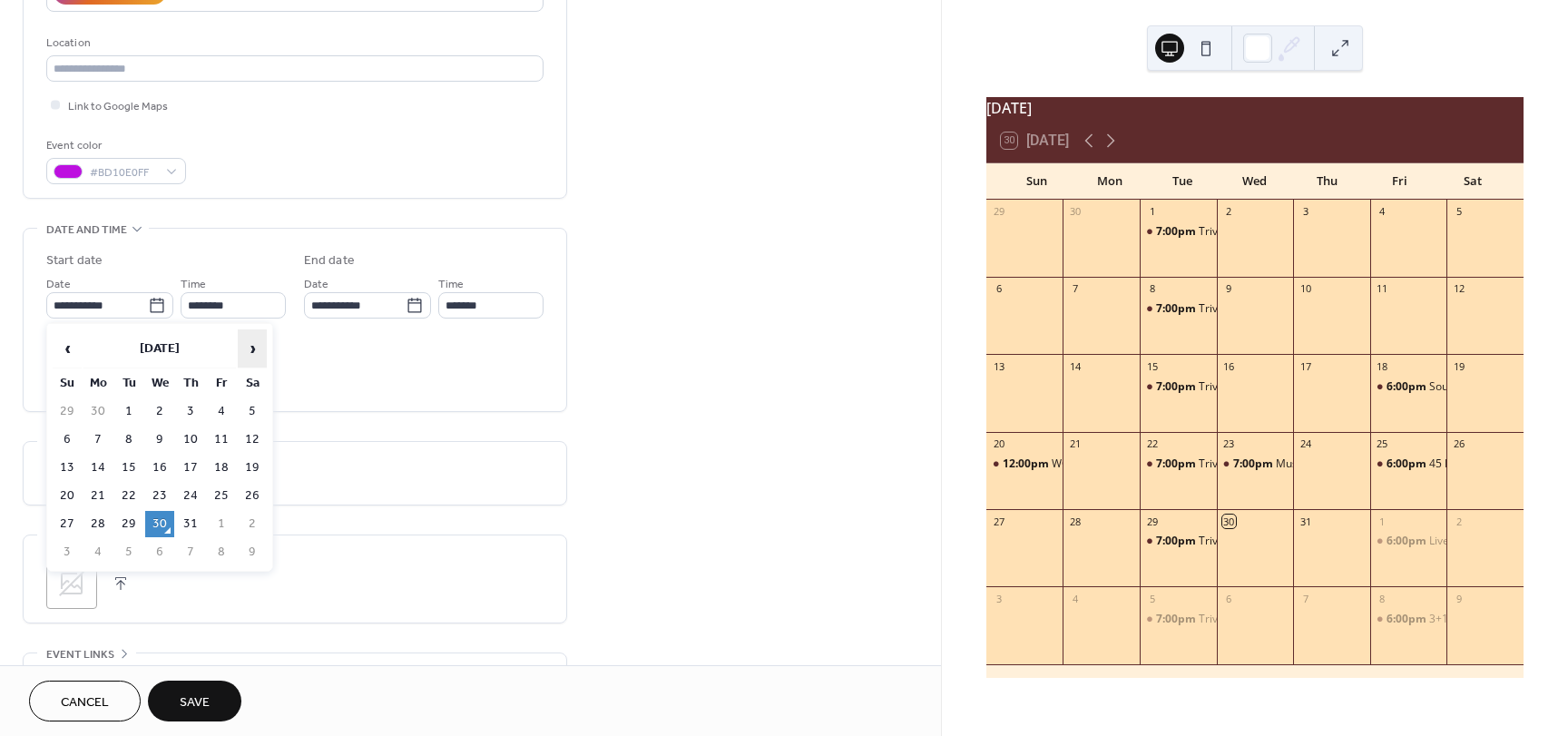 click on "›" at bounding box center (252, 348) 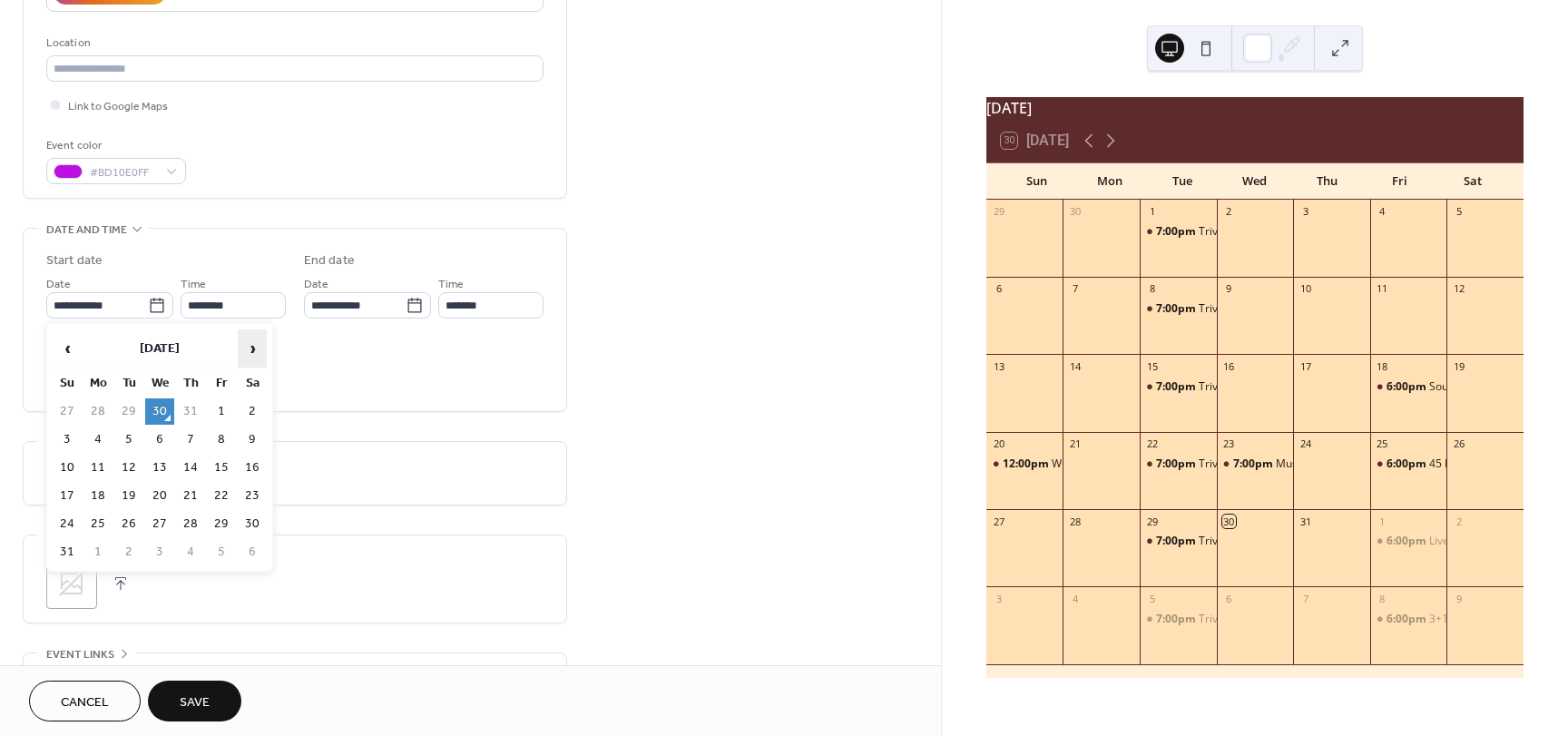 click on "›" at bounding box center (252, 348) 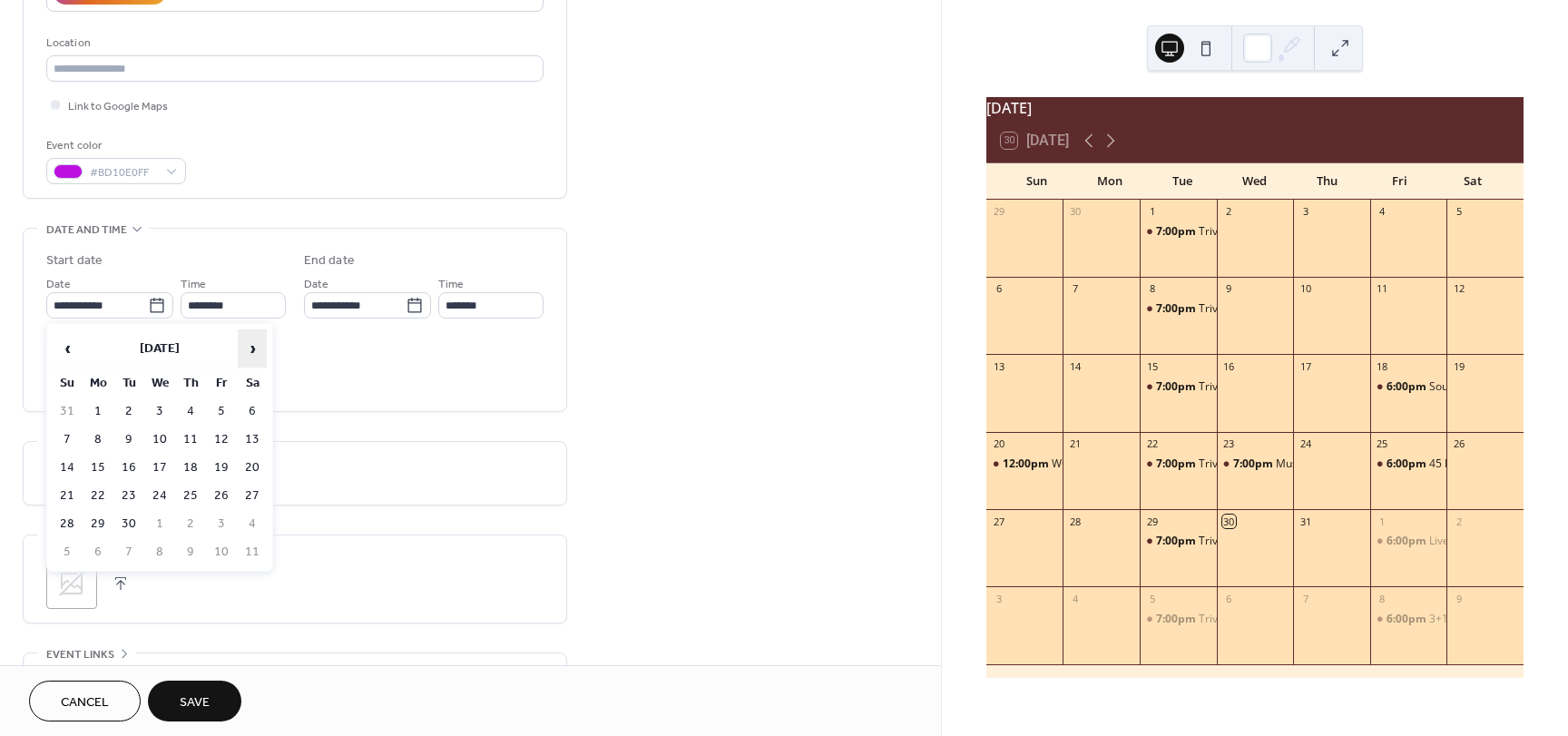 click on "›" at bounding box center (252, 348) 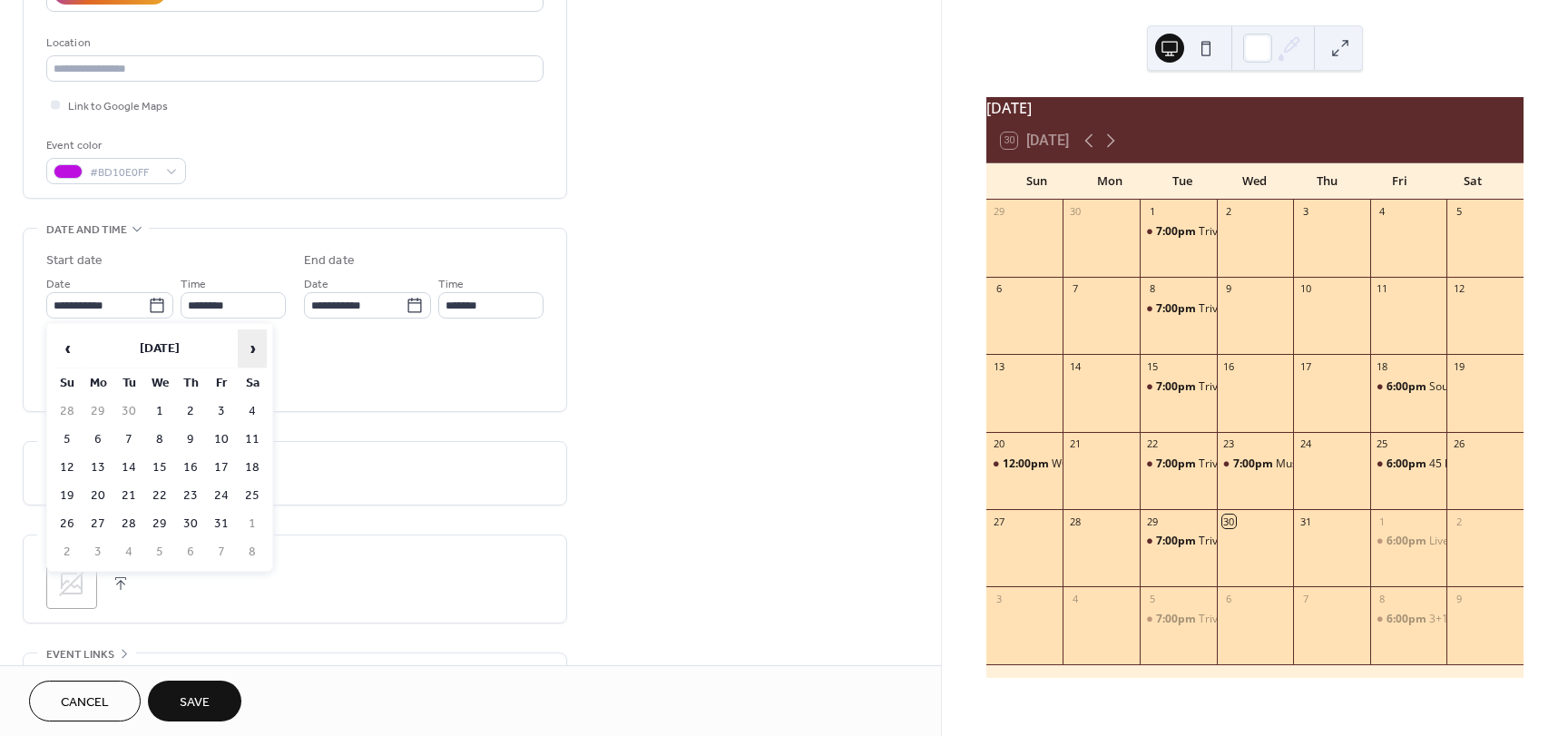 click on "›" at bounding box center (252, 348) 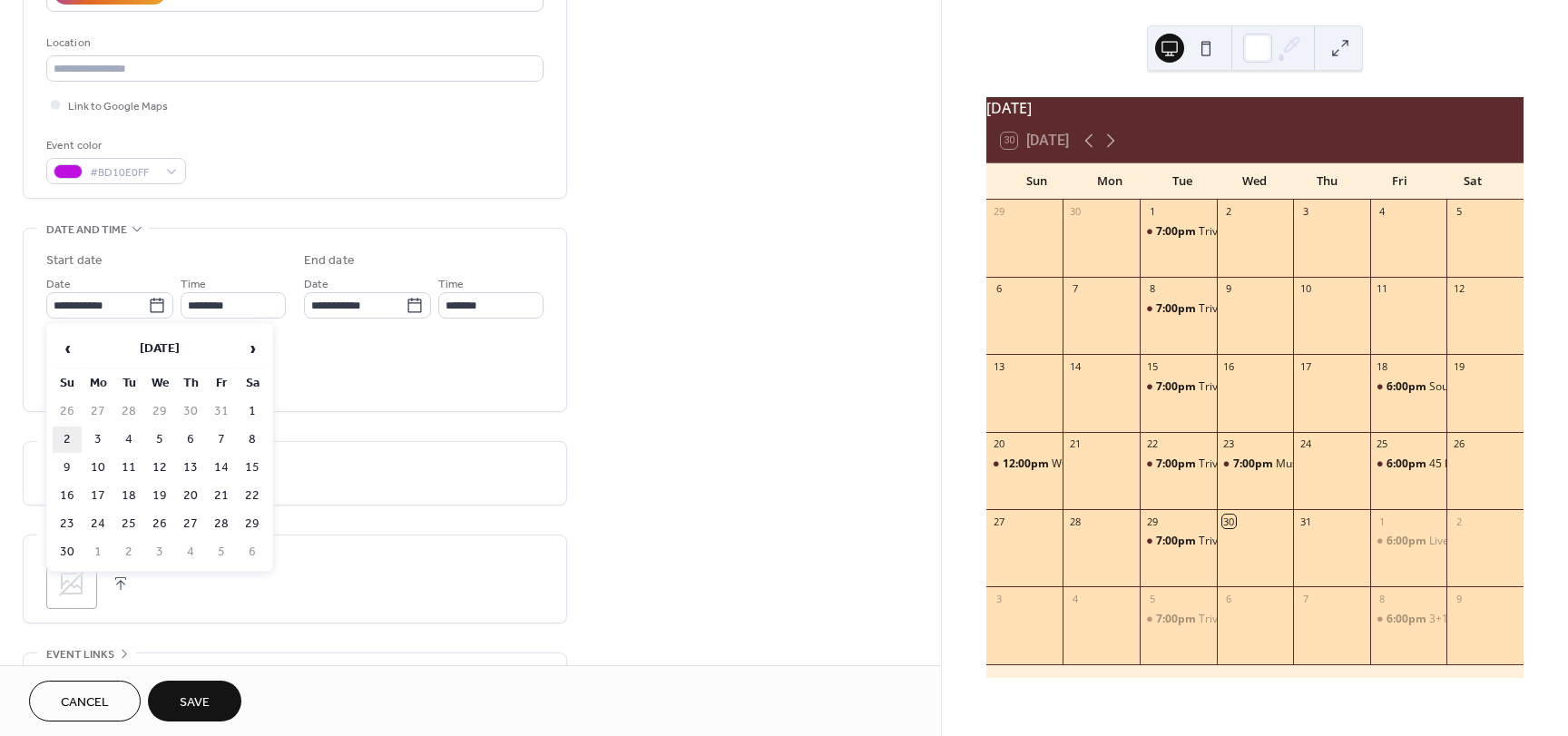 click on "2" at bounding box center [67, 439] 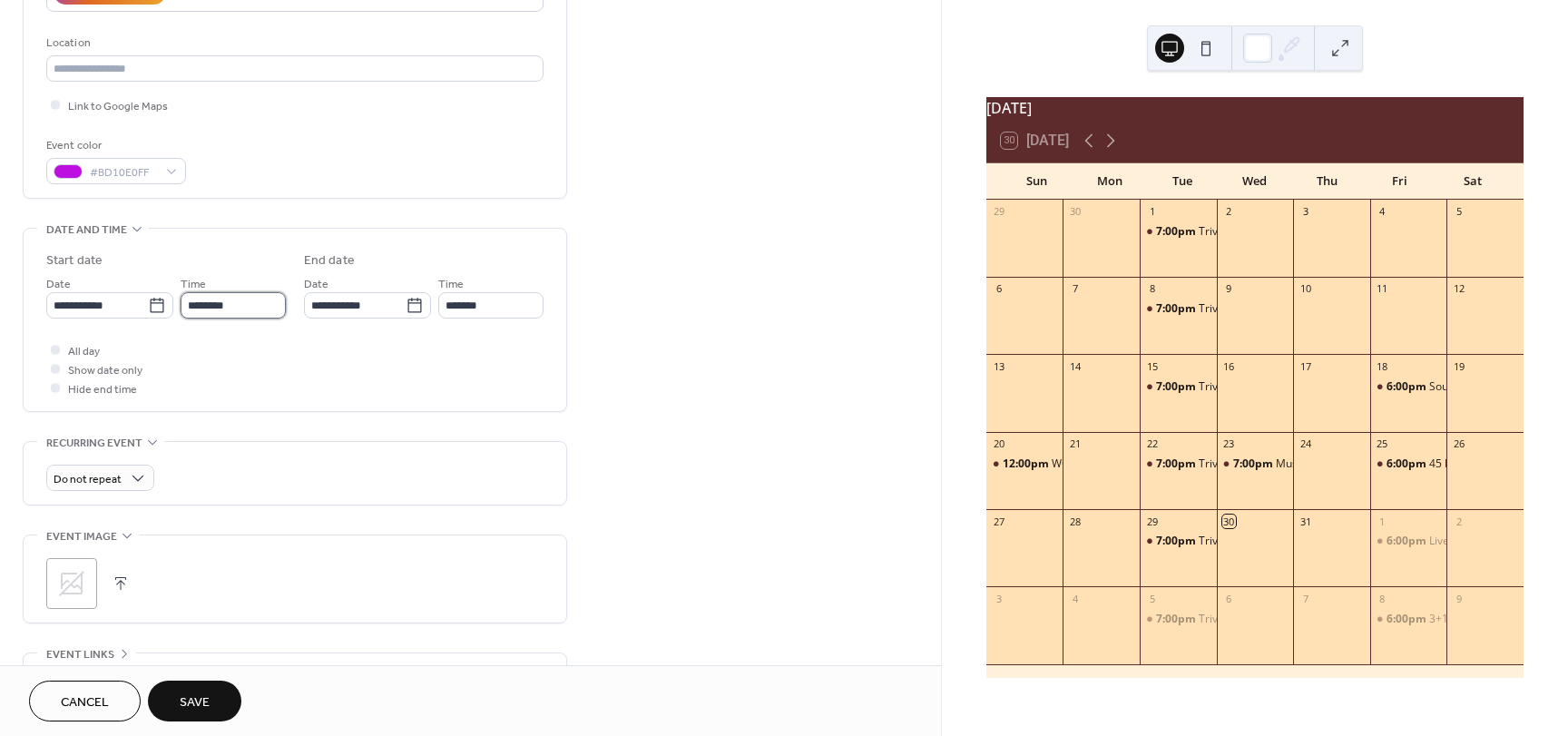 click on "********" at bounding box center [233, 305] 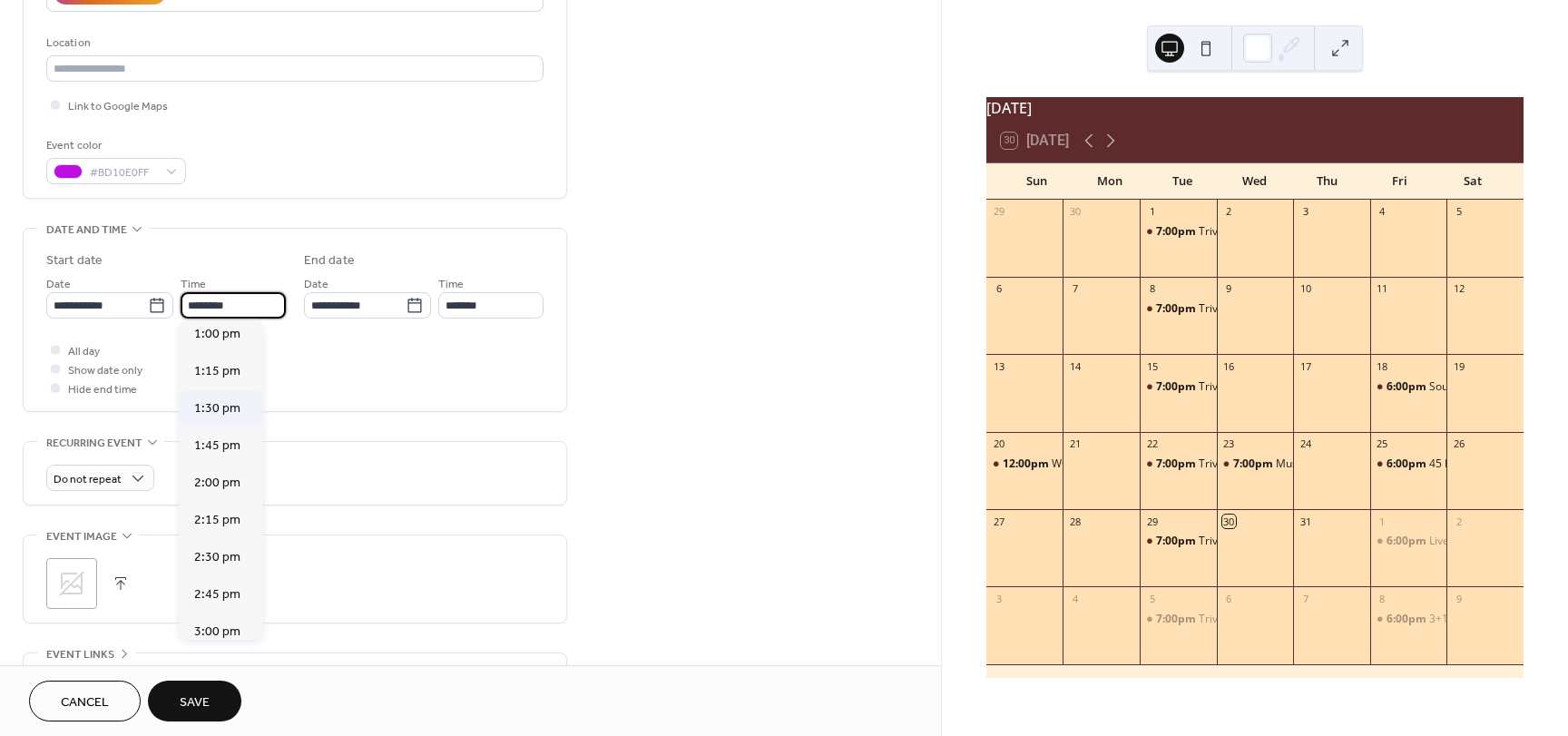 scroll, scrollTop: 2058, scrollLeft: 0, axis: vertical 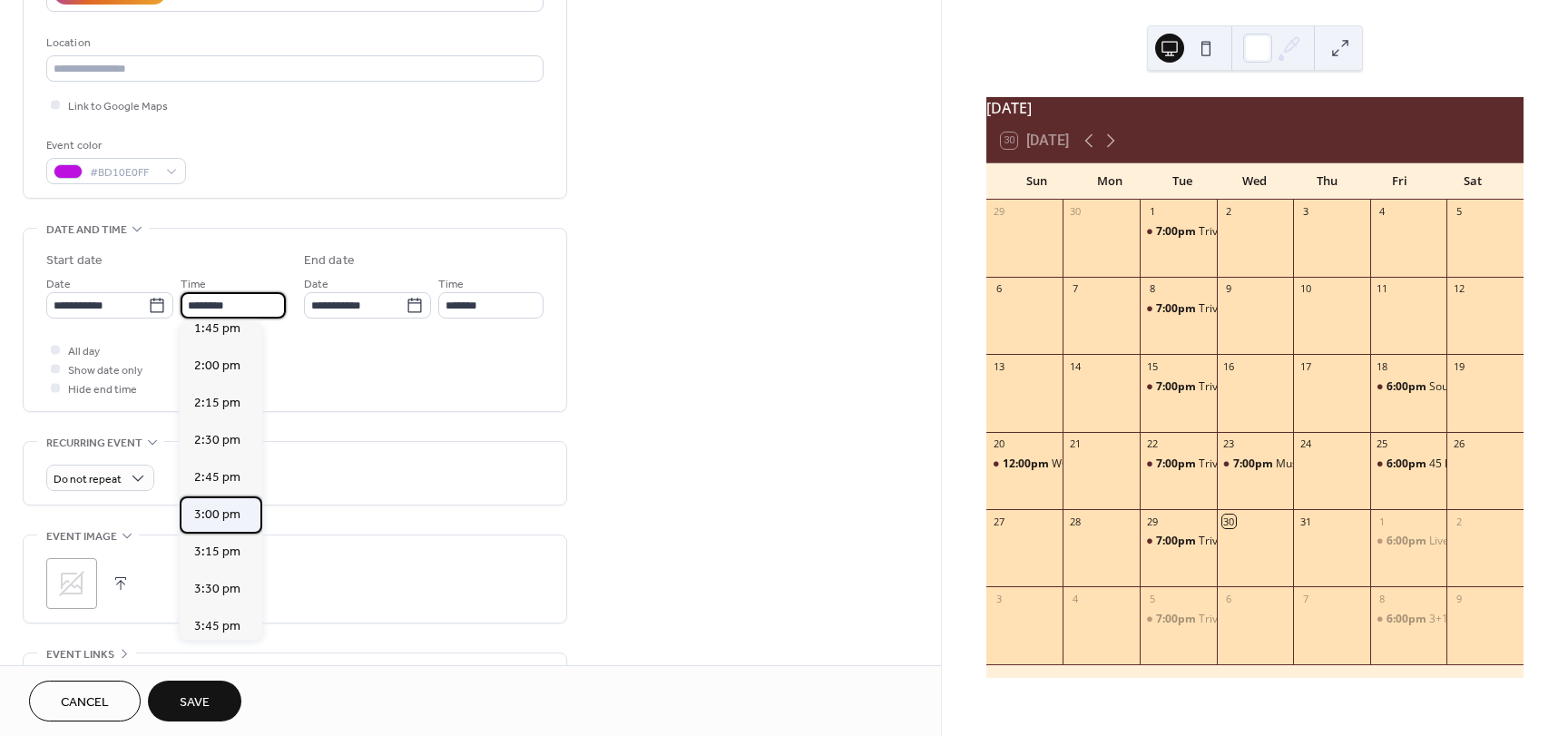 click on "3:00 pm" at bounding box center (217, 515) 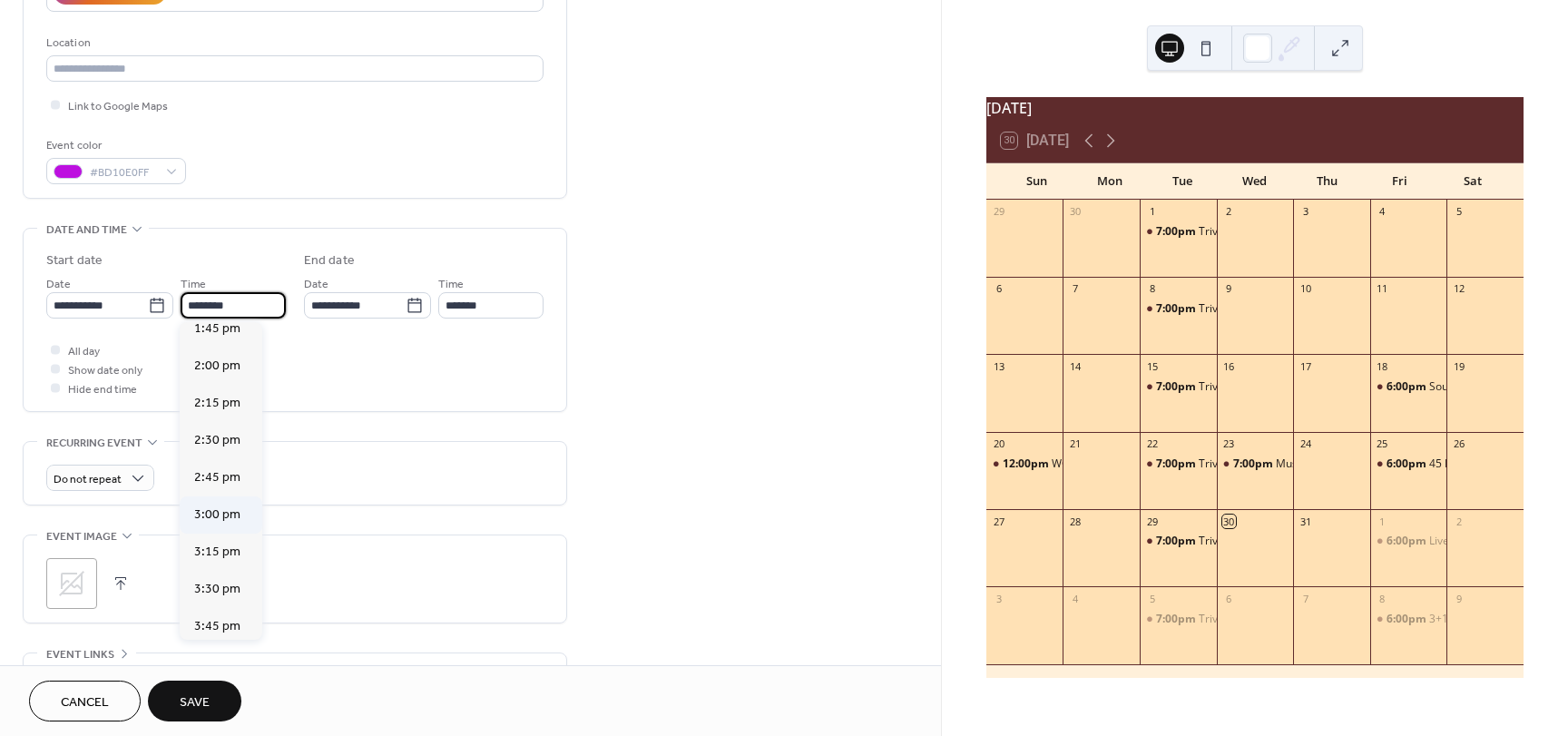 type on "*******" 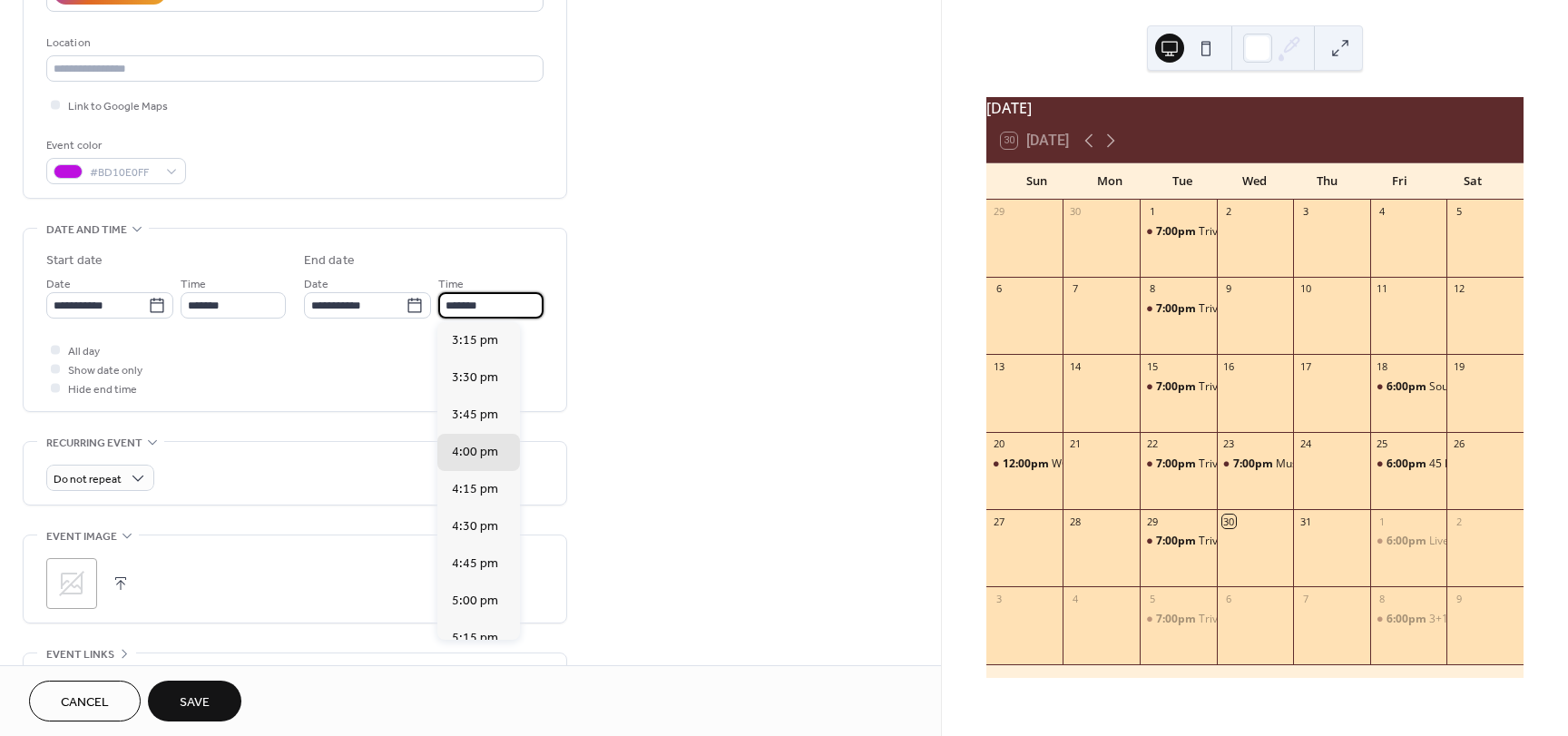 click on "*******" at bounding box center [491, 305] 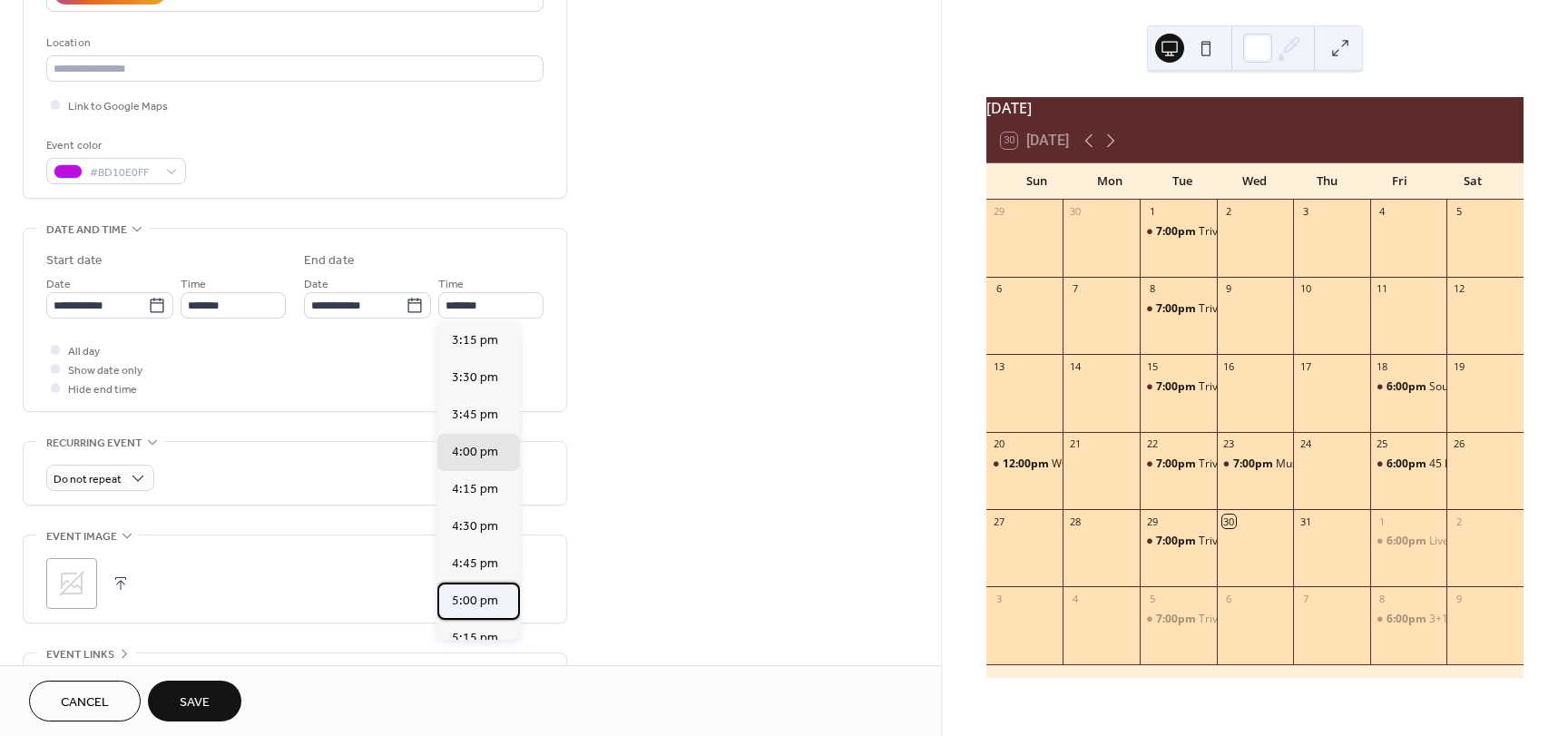 click on "5:00 pm" at bounding box center [475, 601] 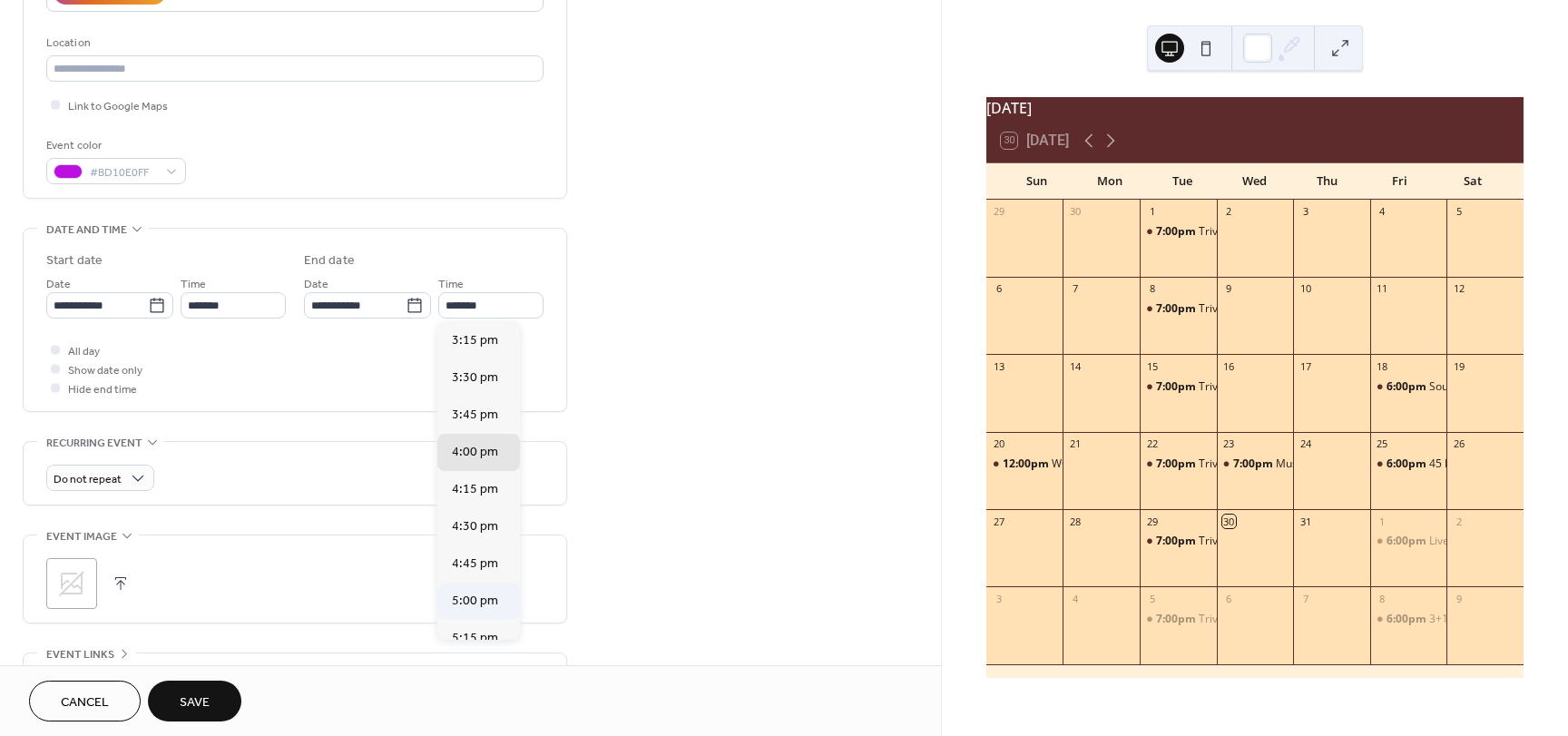 type on "*******" 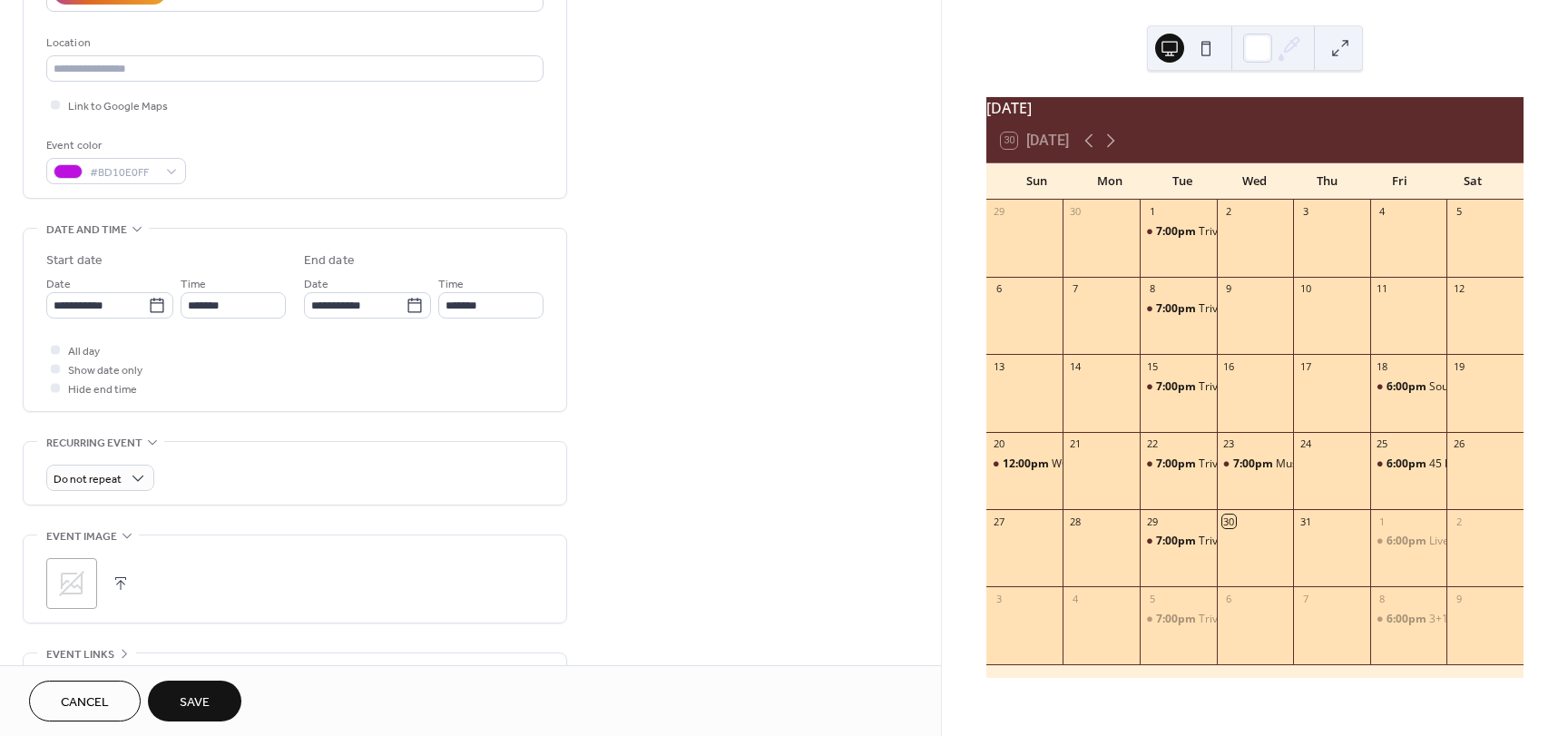 click 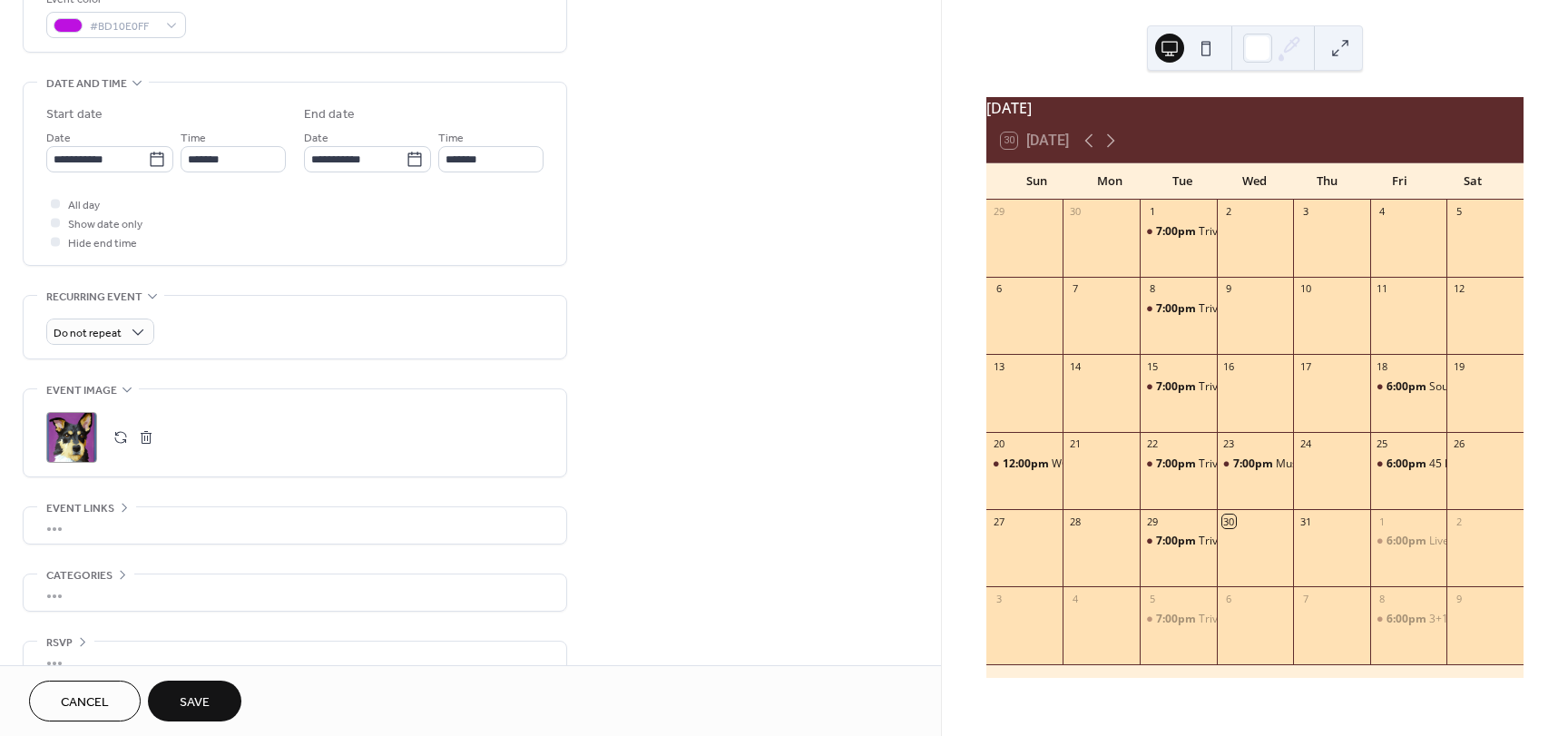 scroll, scrollTop: 541, scrollLeft: 0, axis: vertical 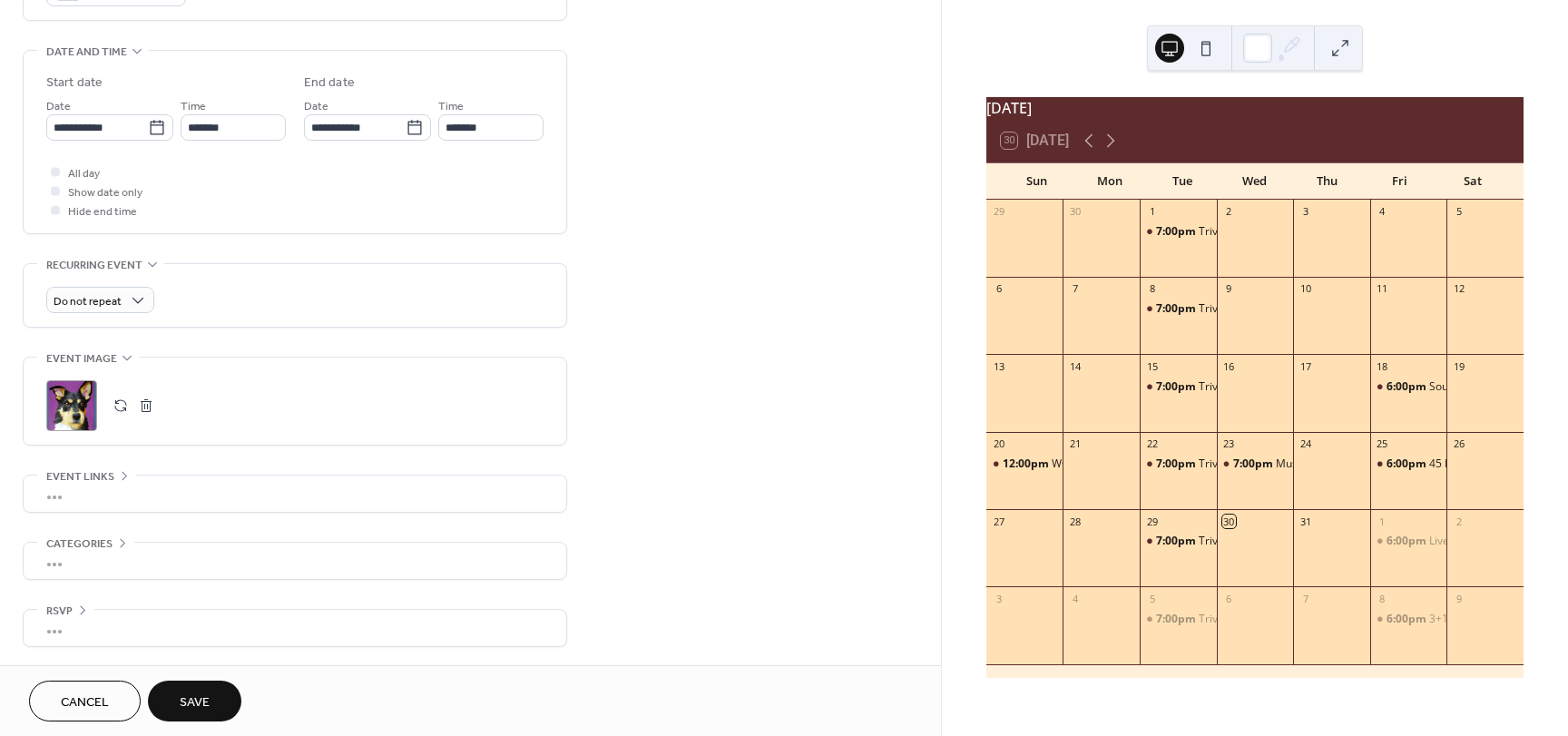 click on "•••" at bounding box center [295, 494] 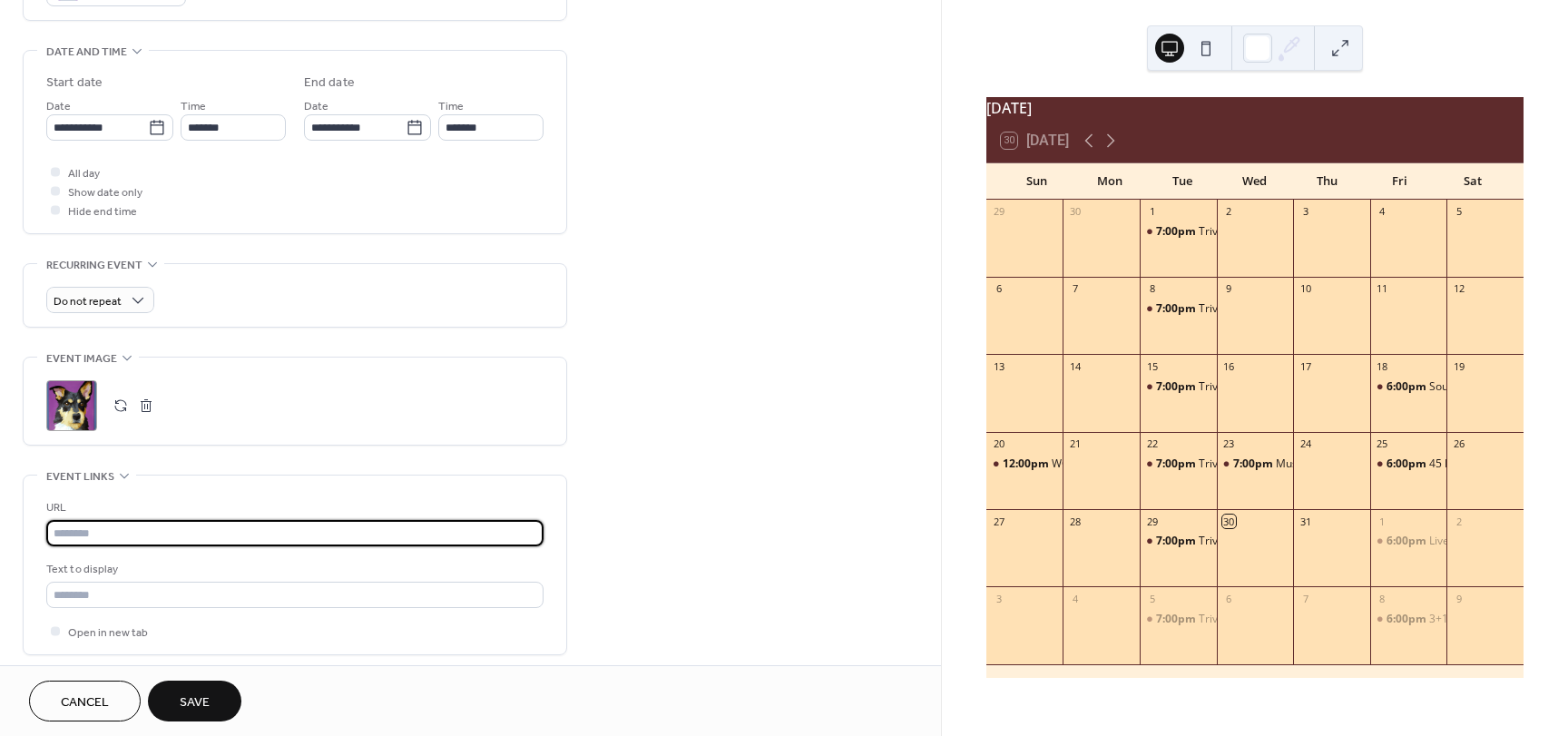 paste on "**********" 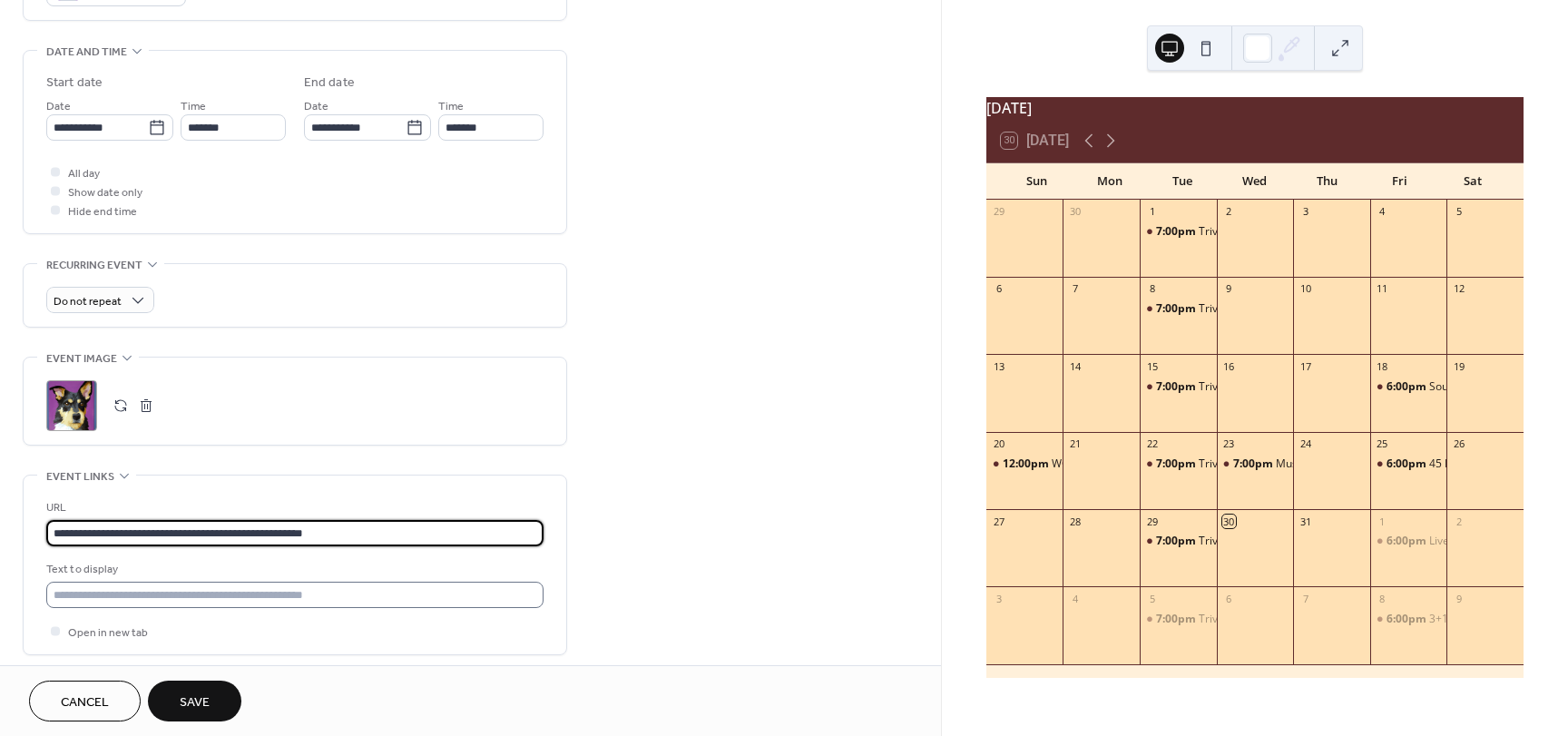 type on "**********" 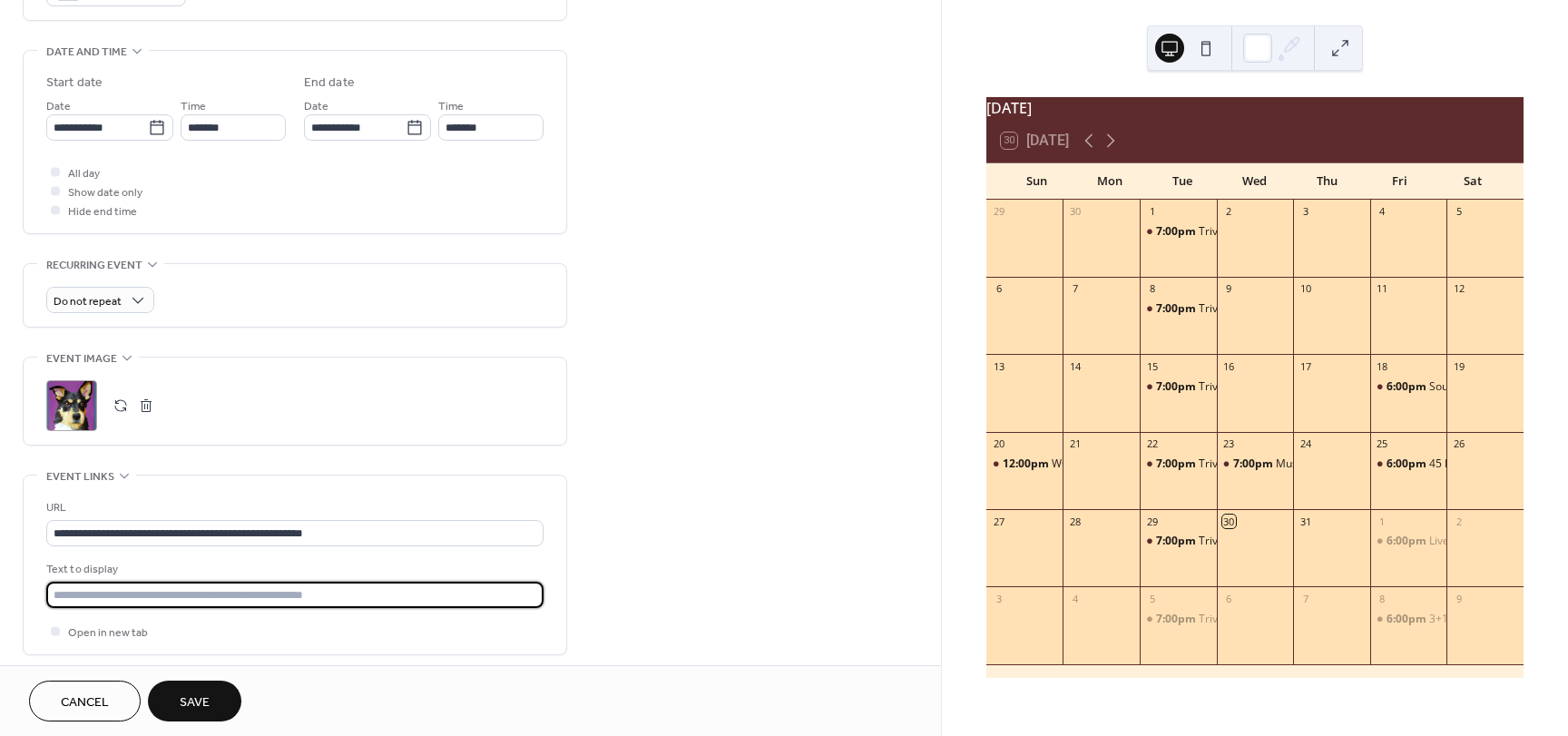 click at bounding box center [295, 594] 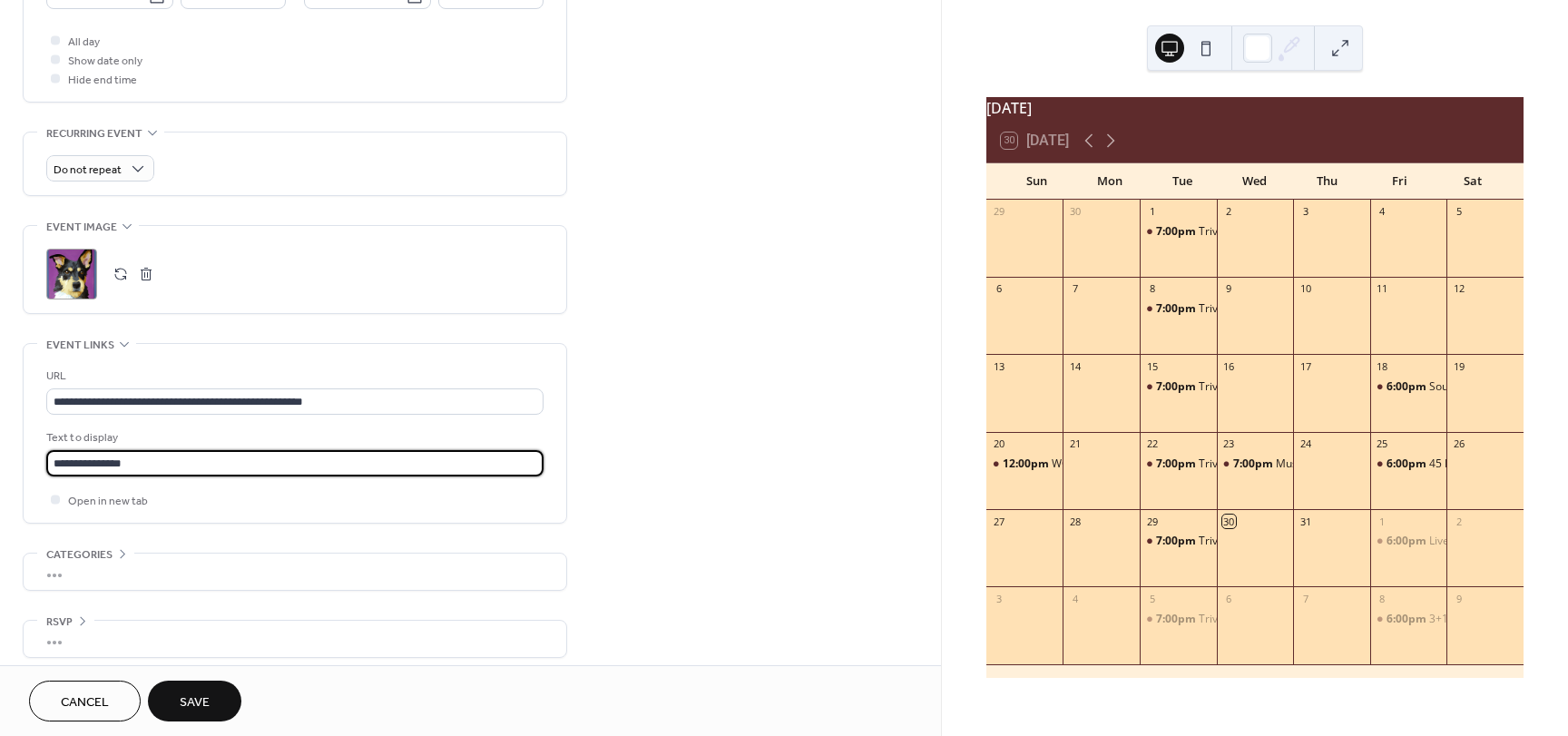scroll, scrollTop: 683, scrollLeft: 0, axis: vertical 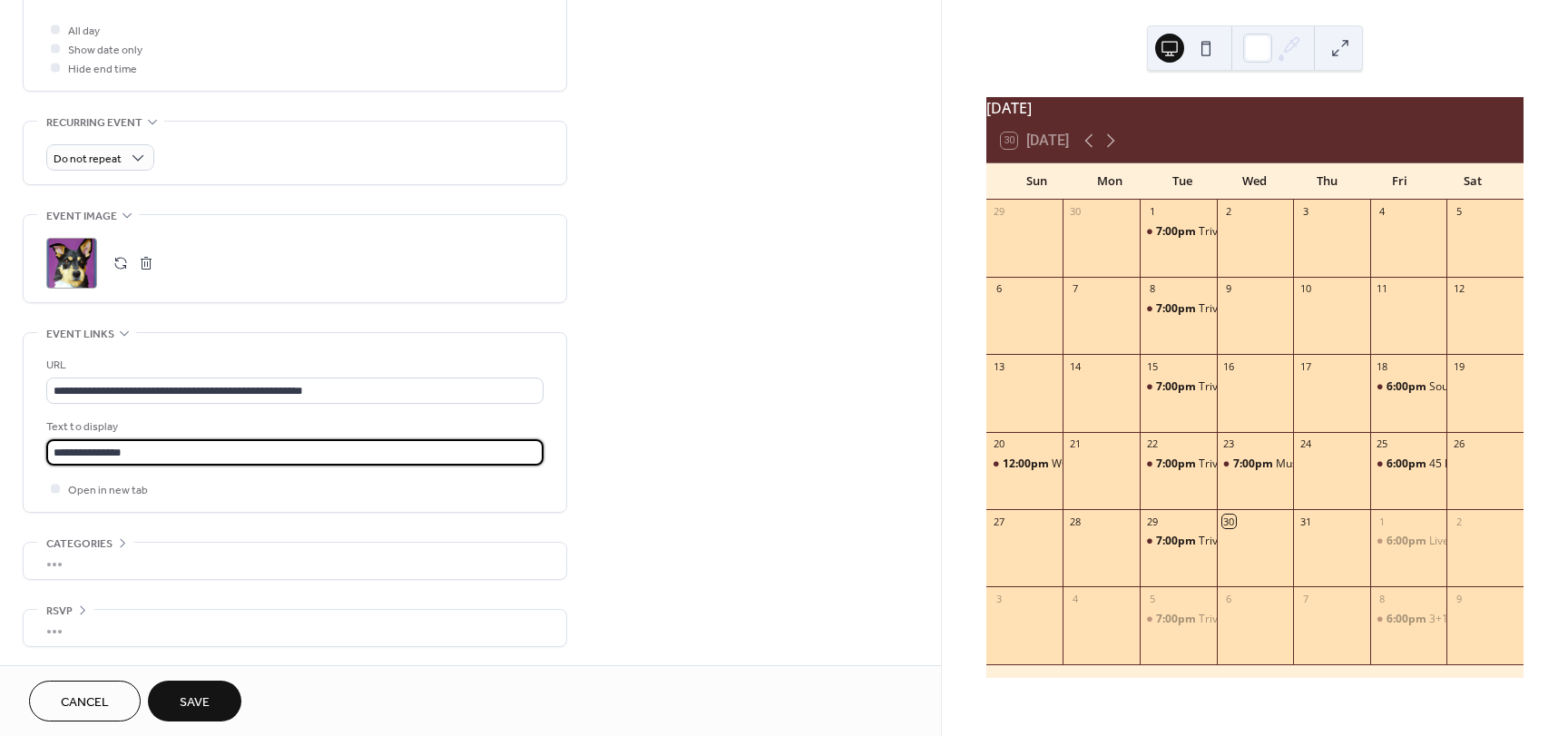 type on "**********" 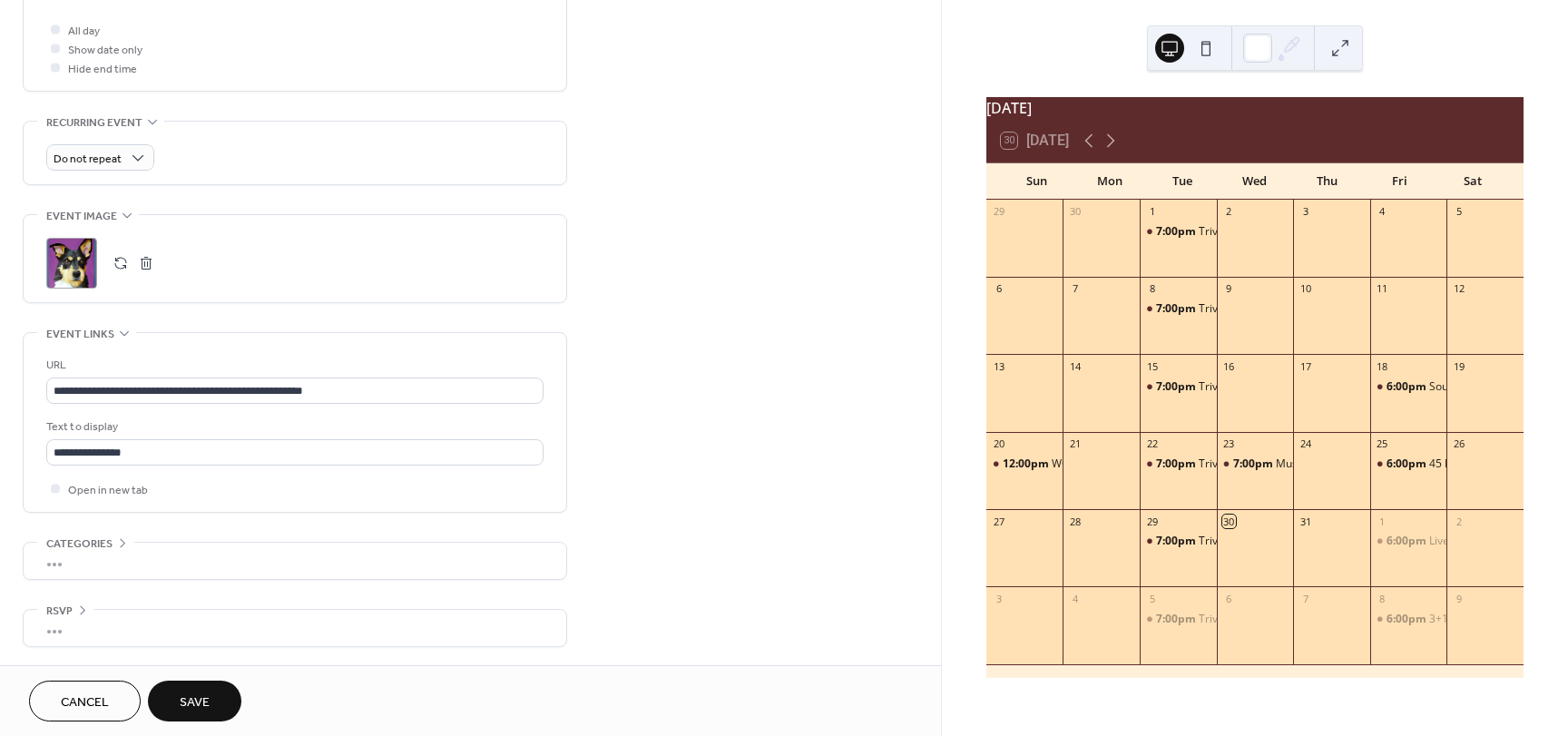 click on "•••" at bounding box center (295, 628) 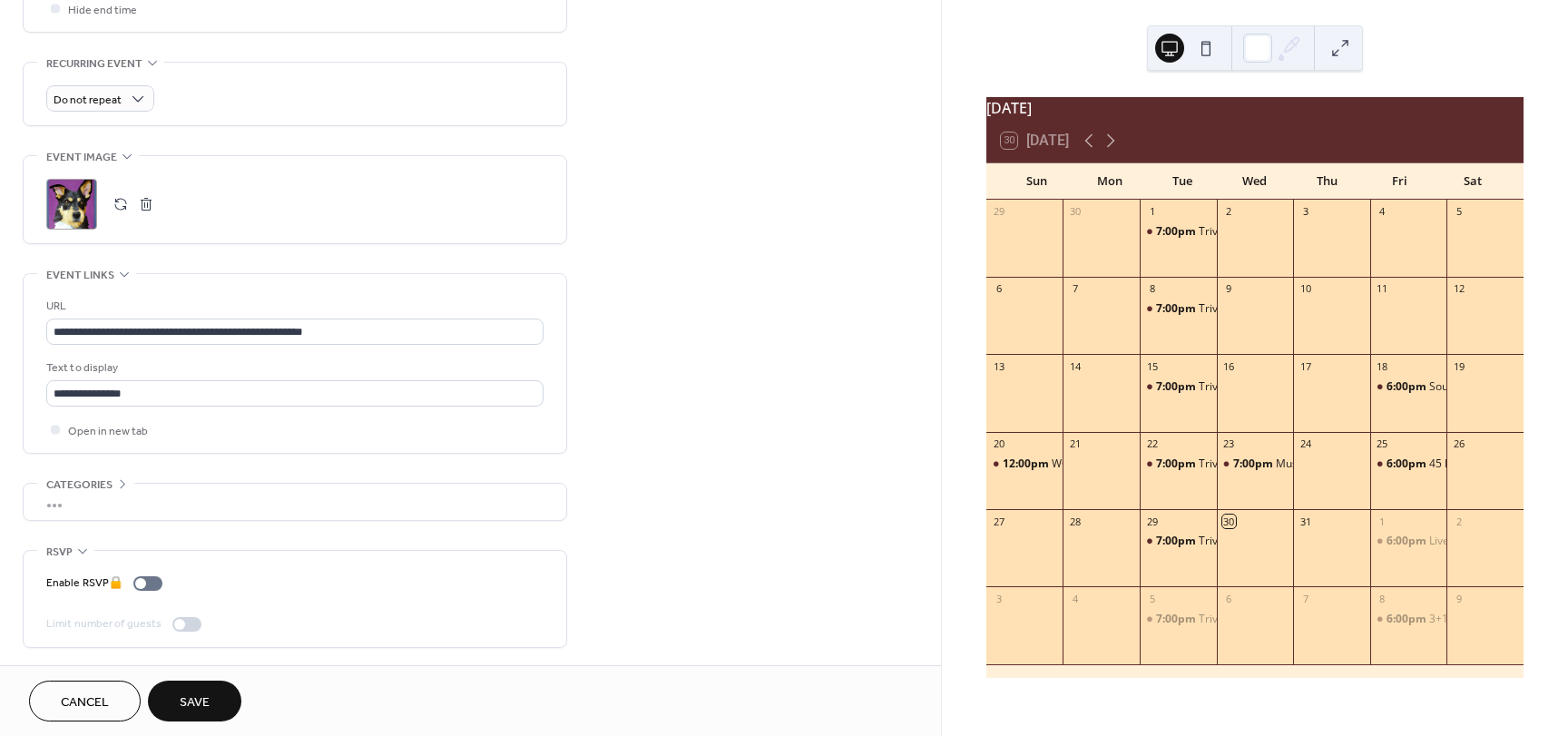 scroll, scrollTop: 743, scrollLeft: 0, axis: vertical 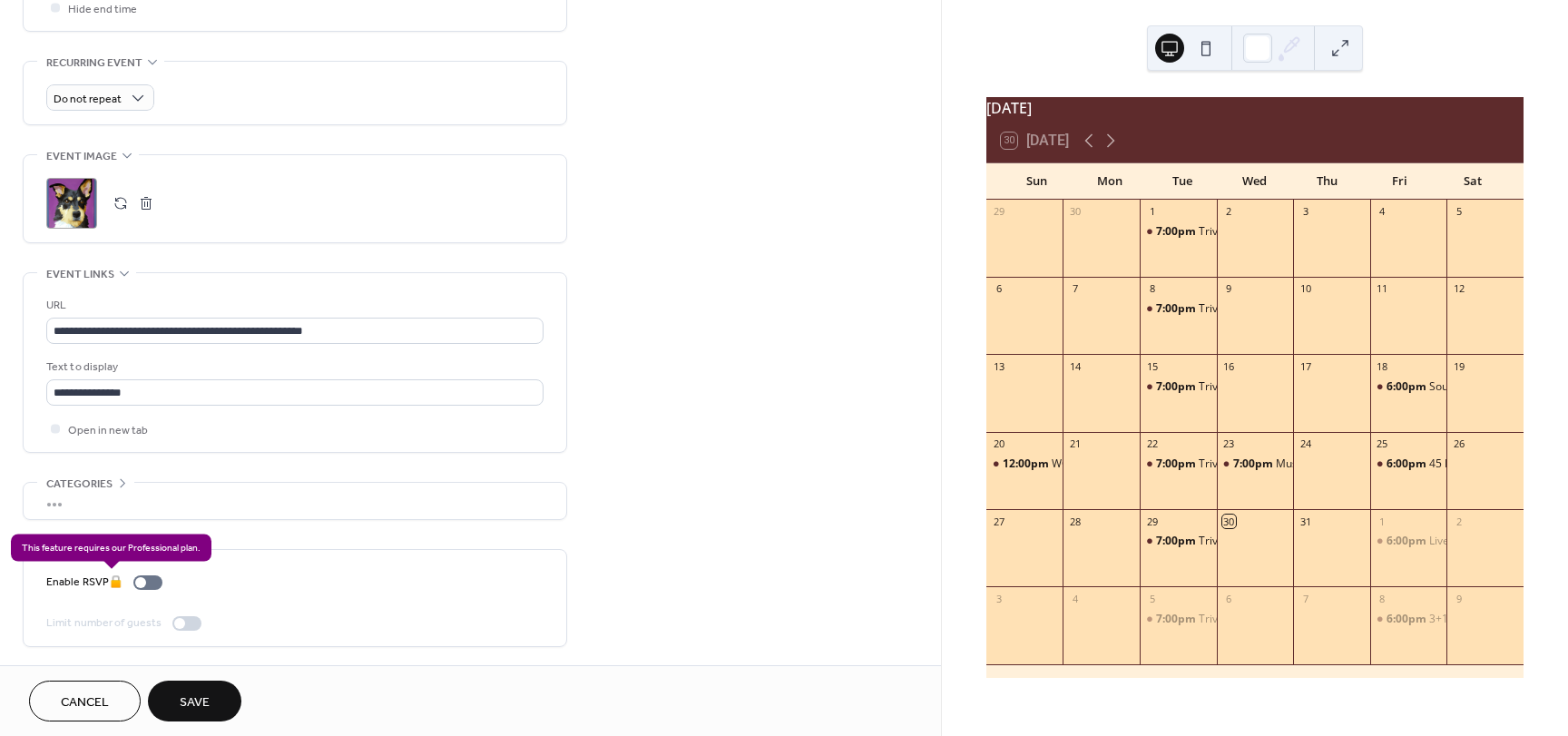 click on "Enable RSVP  🔒" at bounding box center [108, 582] 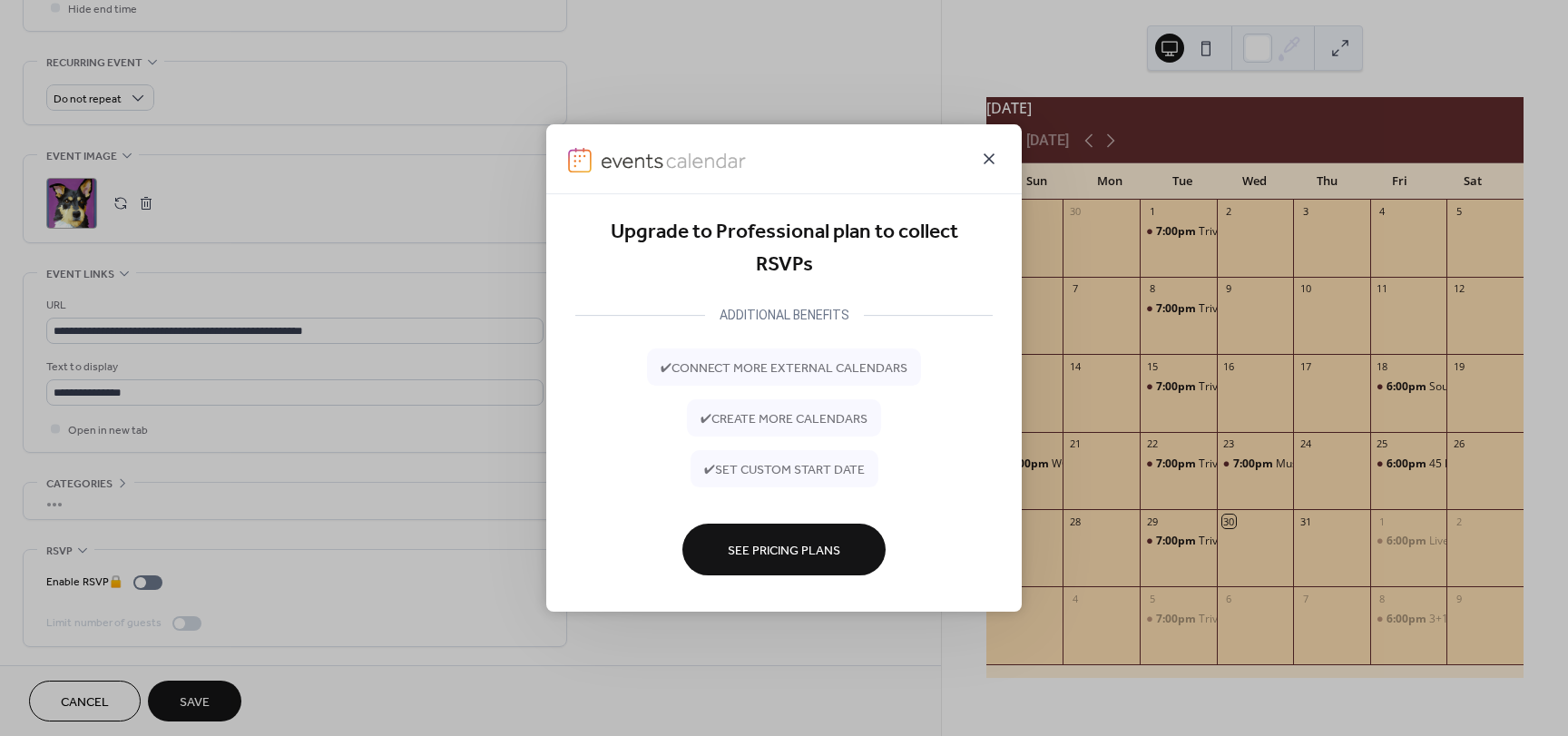 click 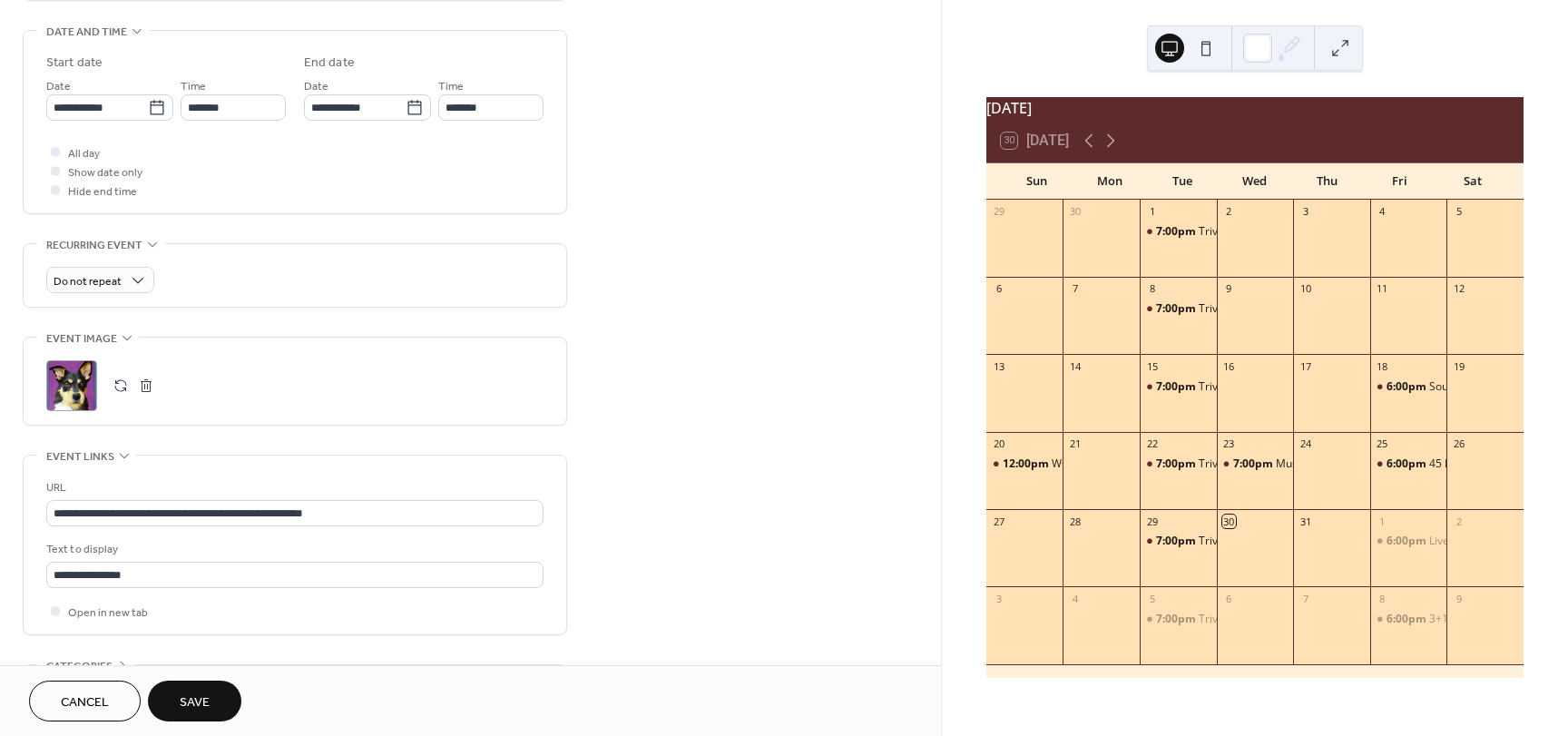 scroll, scrollTop: 562, scrollLeft: 0, axis: vertical 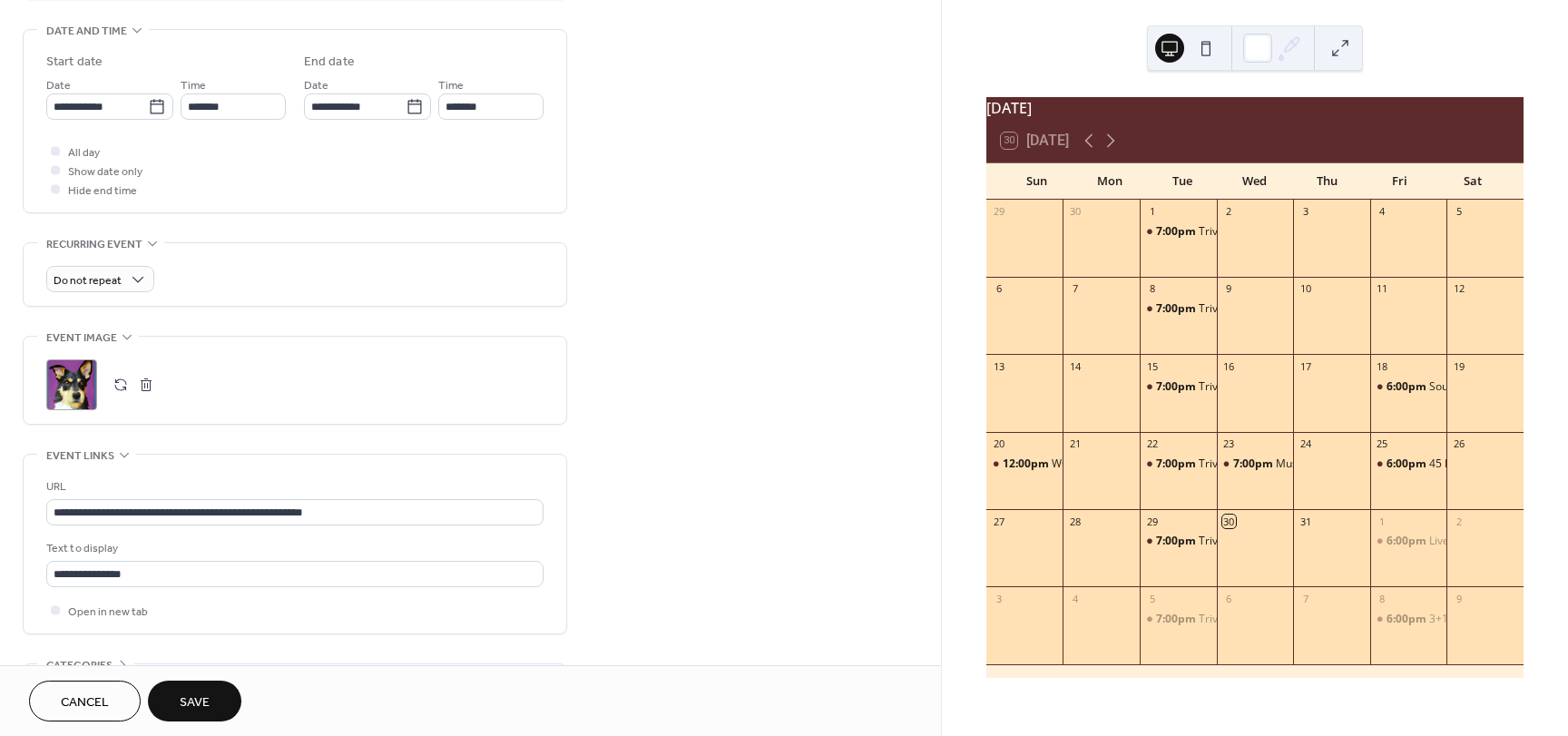 click on "Save" at bounding box center (194, 702) 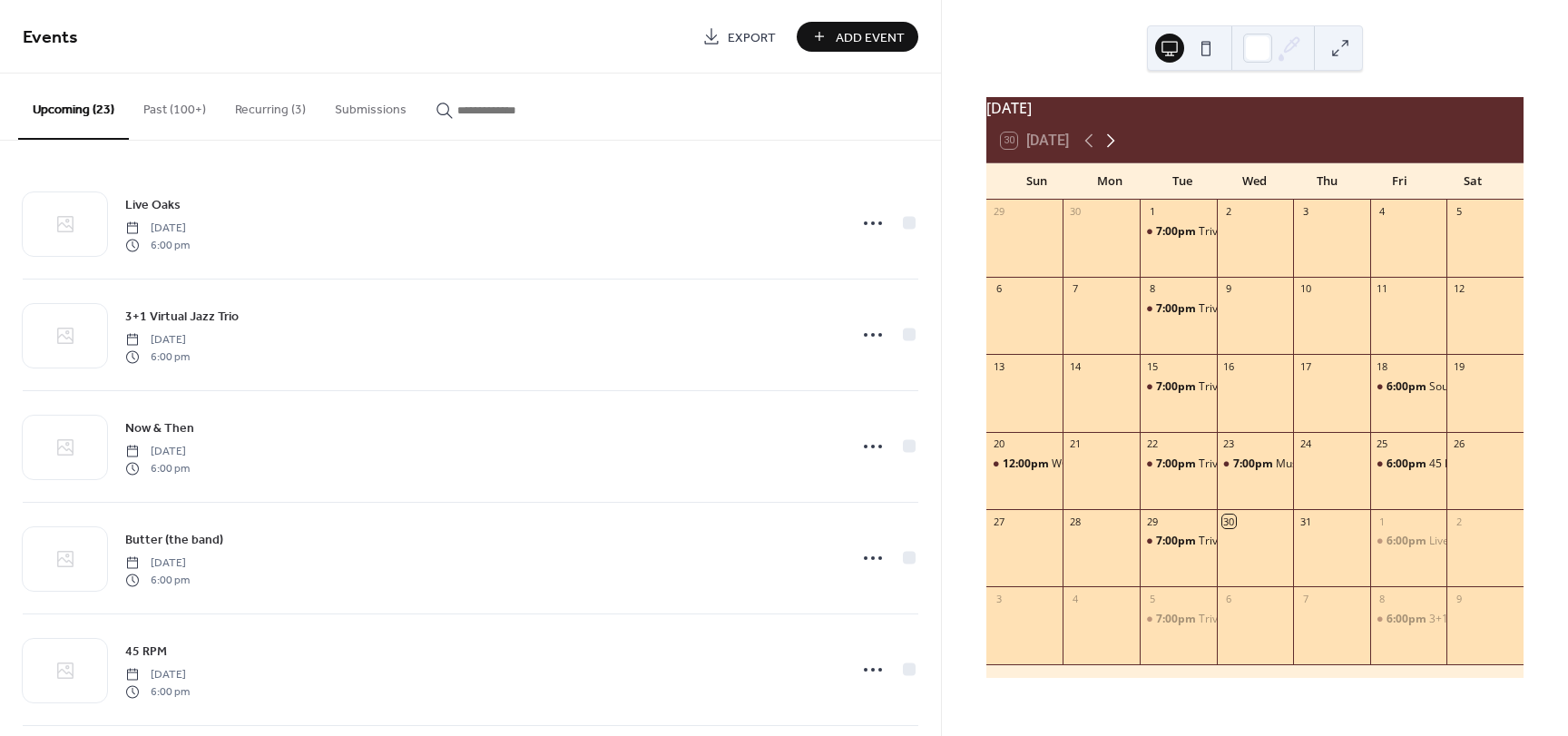 click 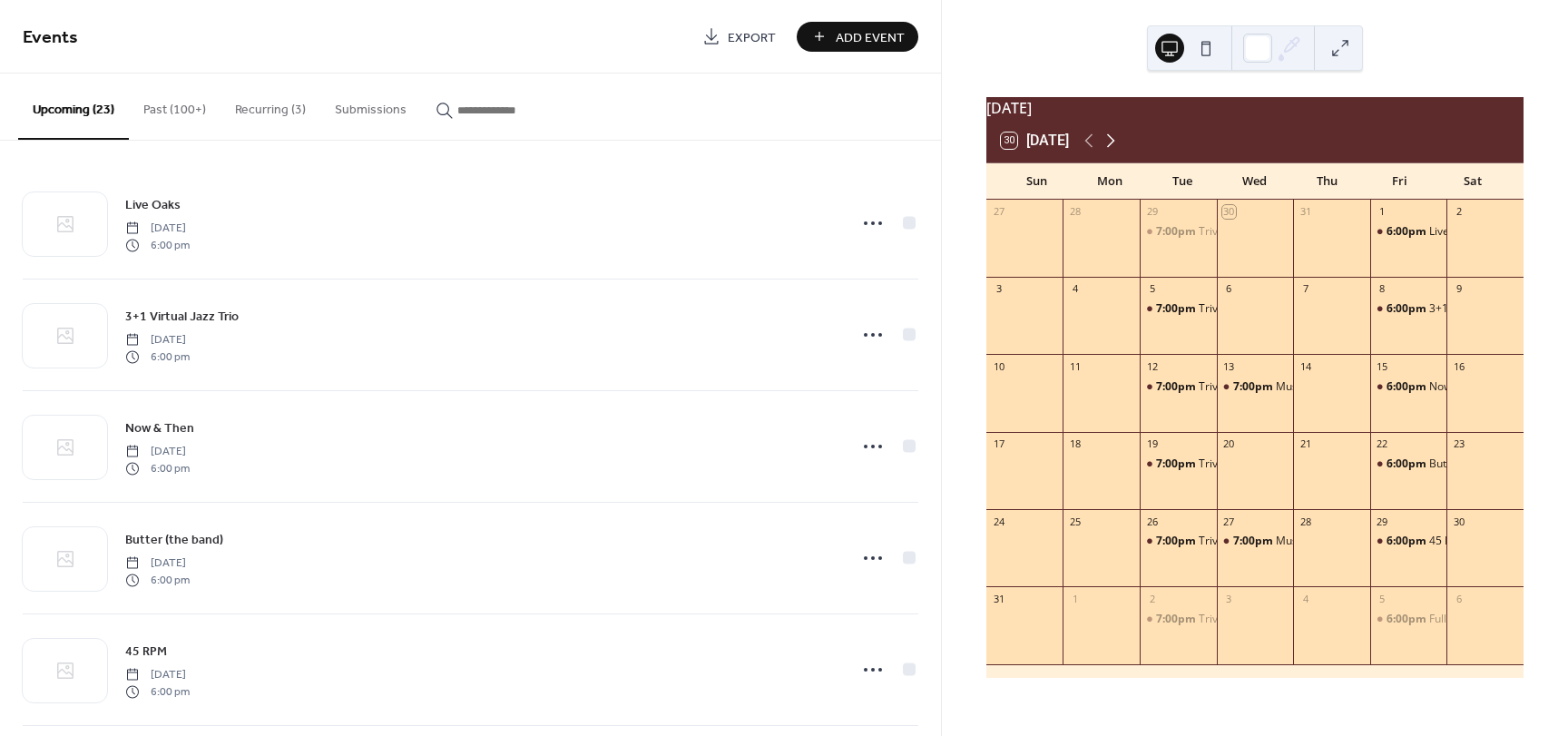 click 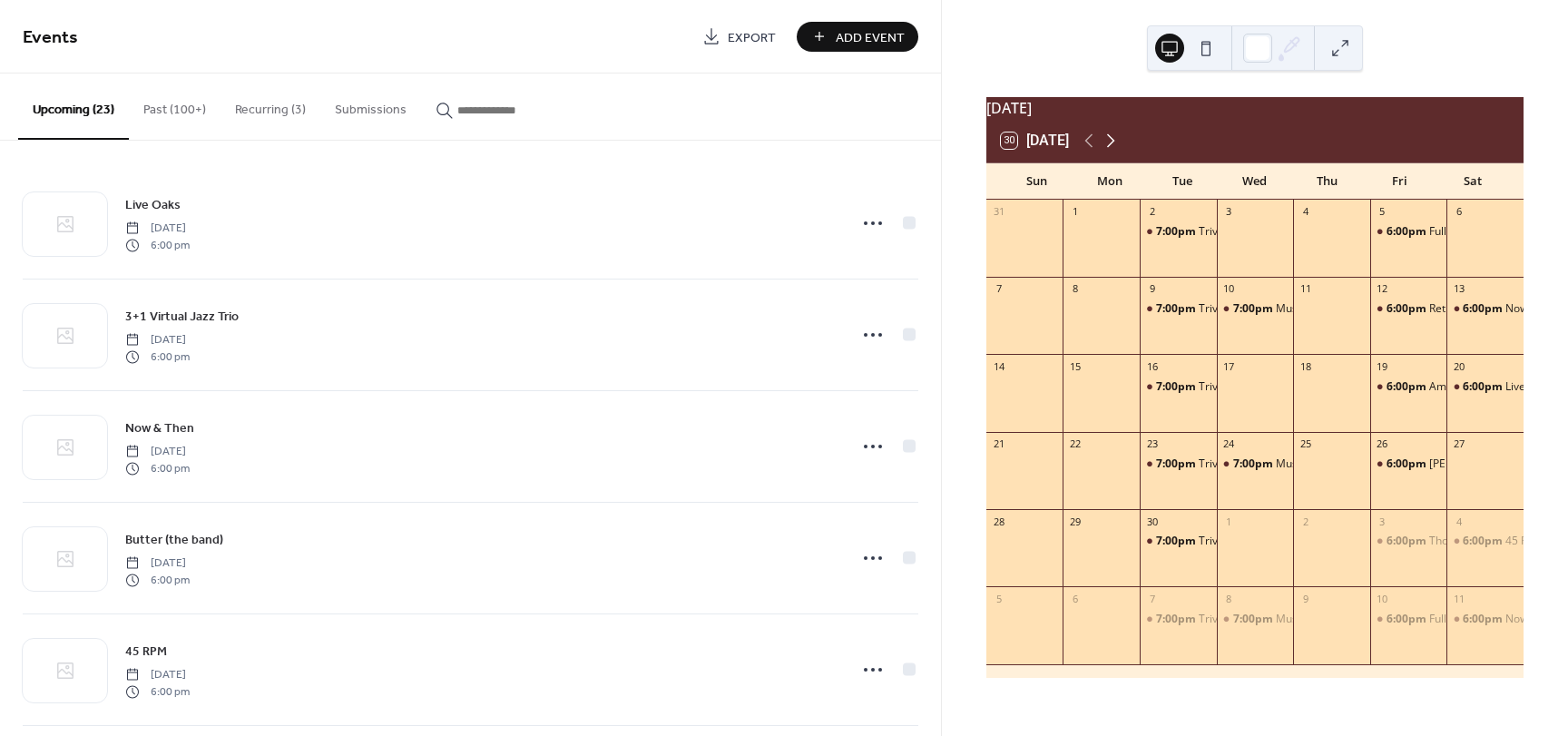 click 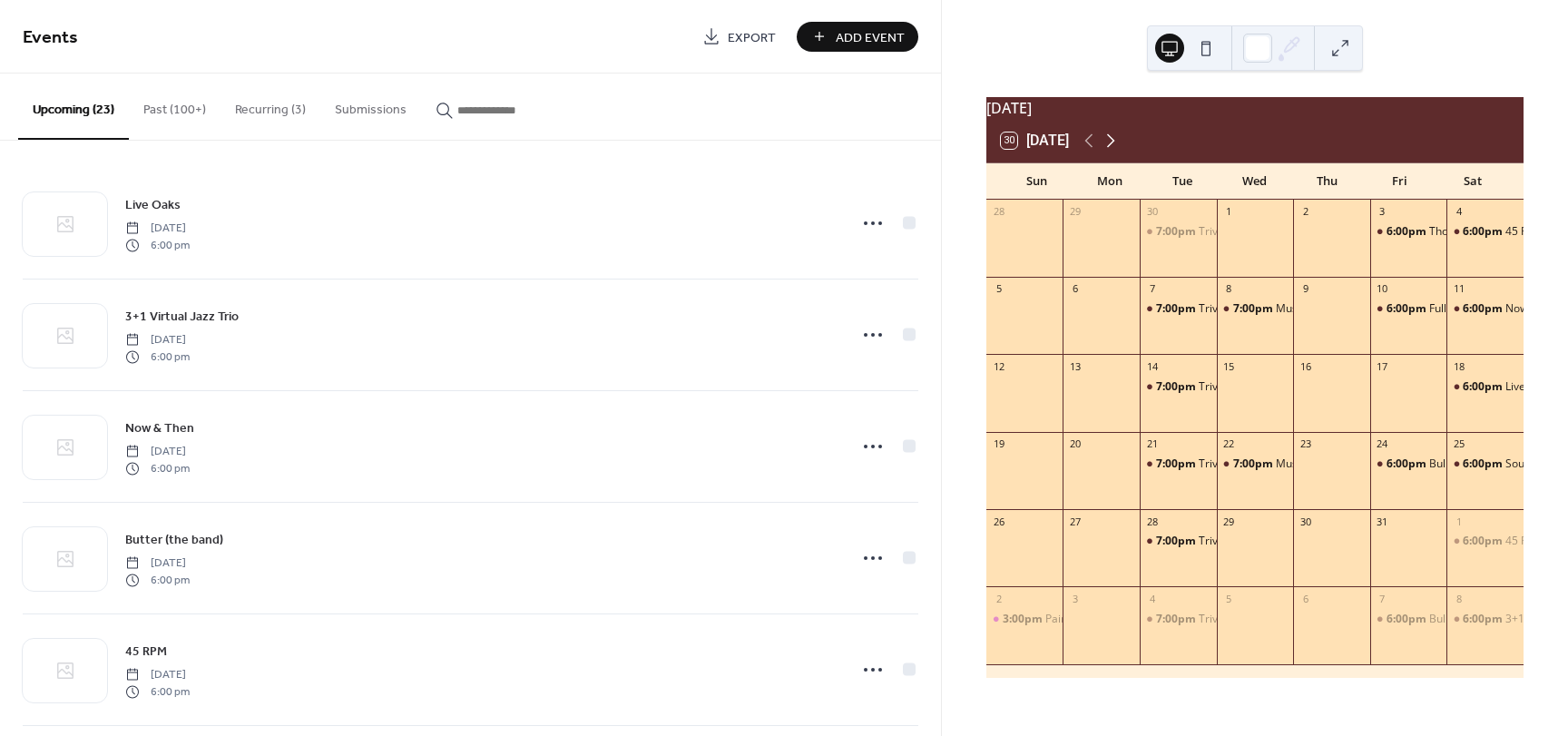 click 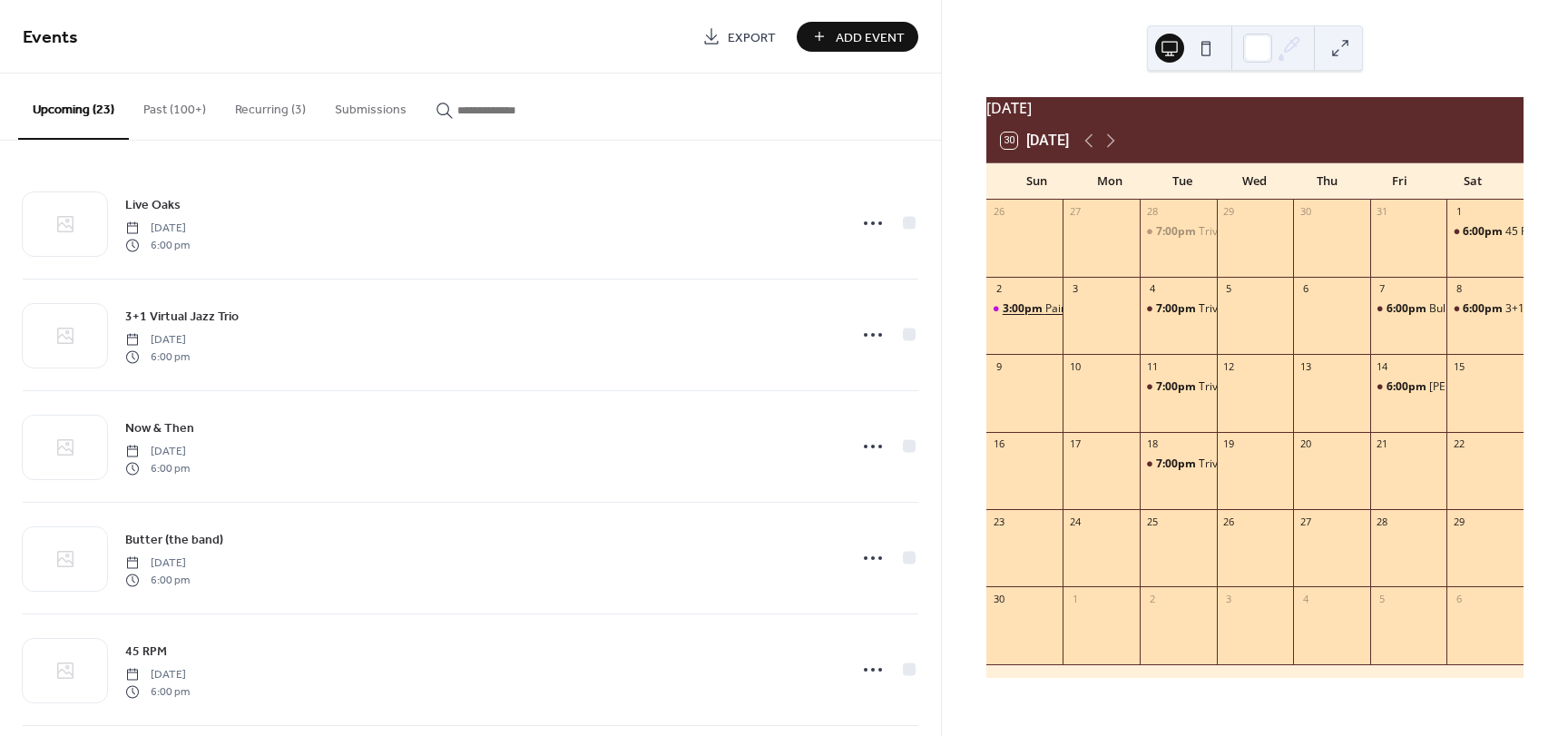 click on "3:00pm" at bounding box center (1024, 309) 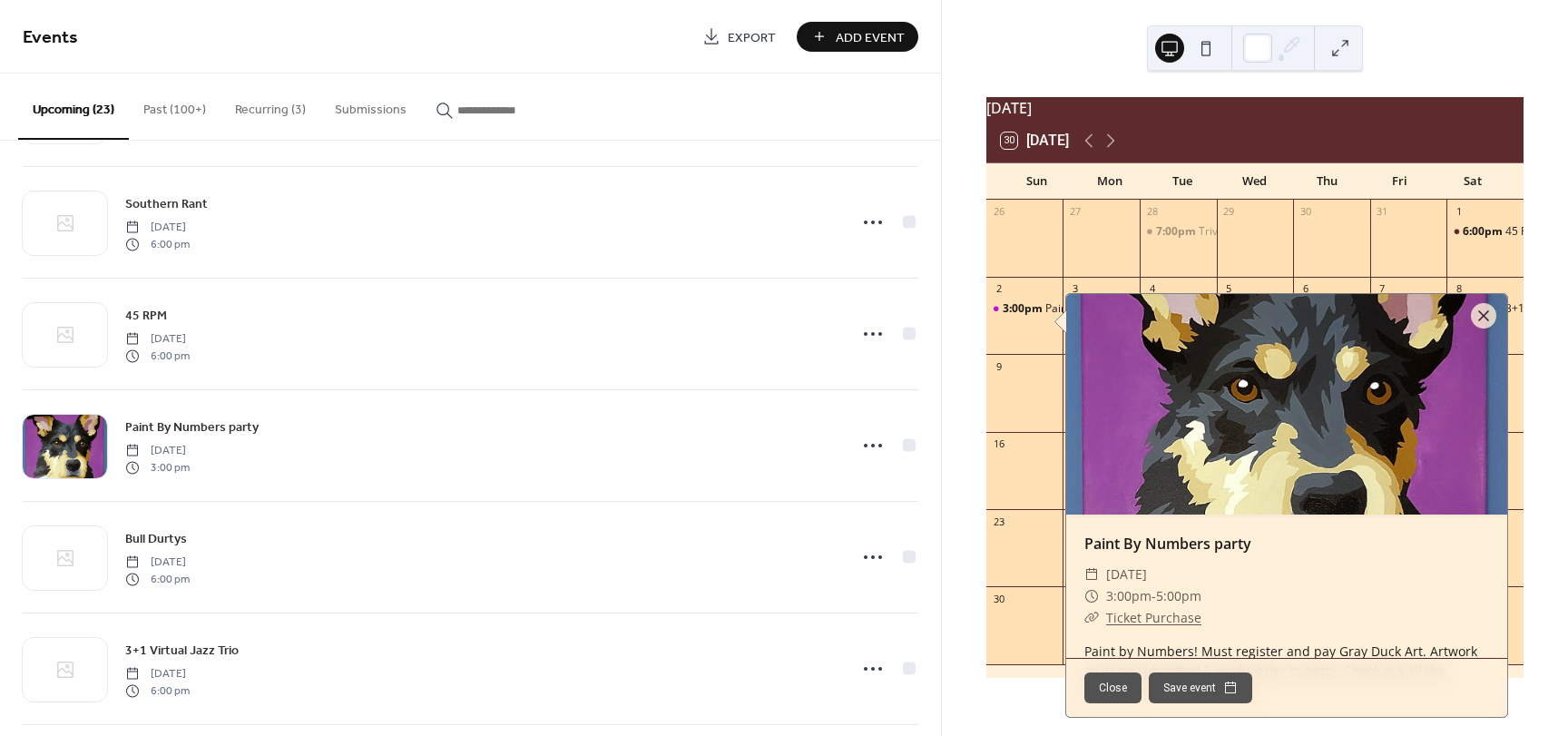 scroll, scrollTop: 1997, scrollLeft: 0, axis: vertical 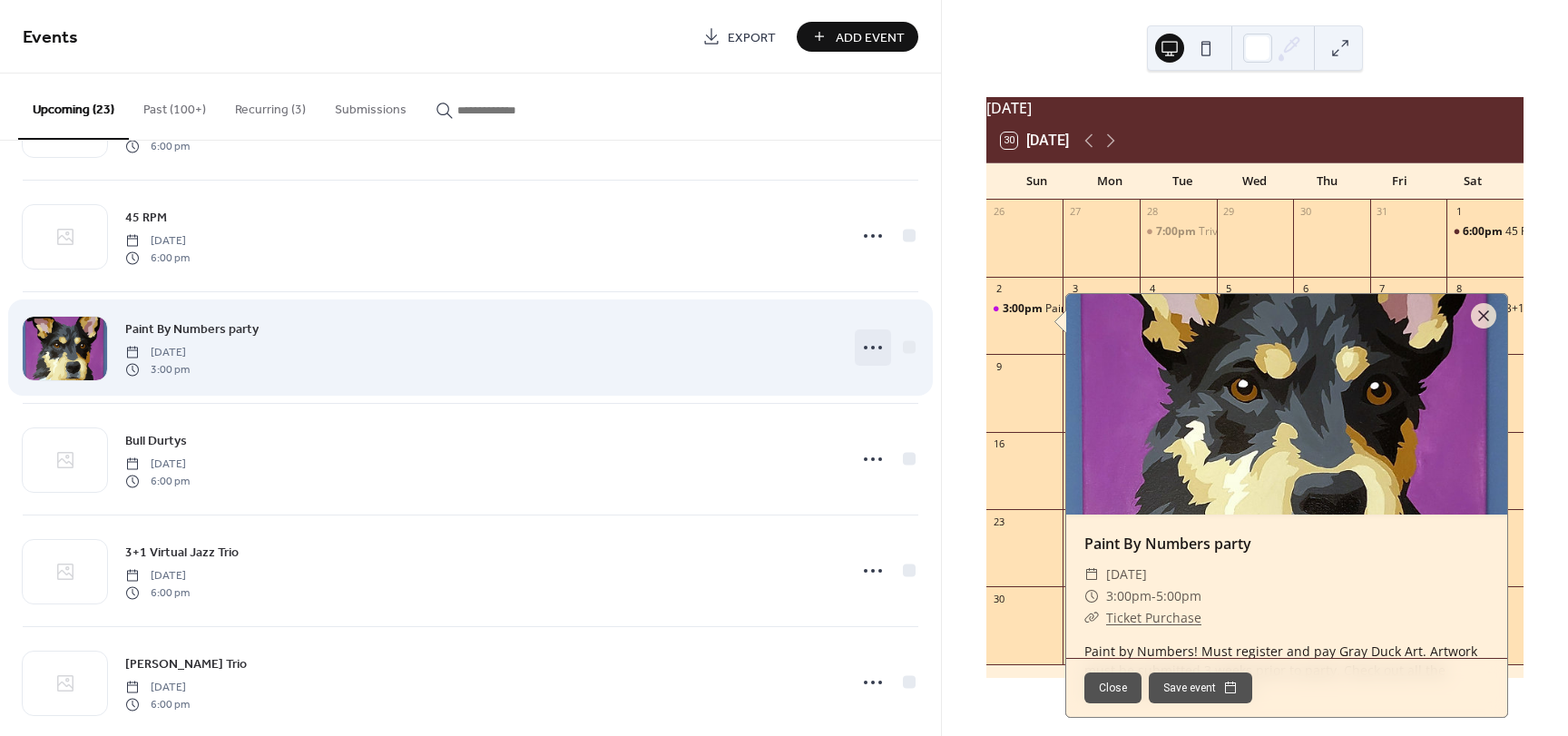 click 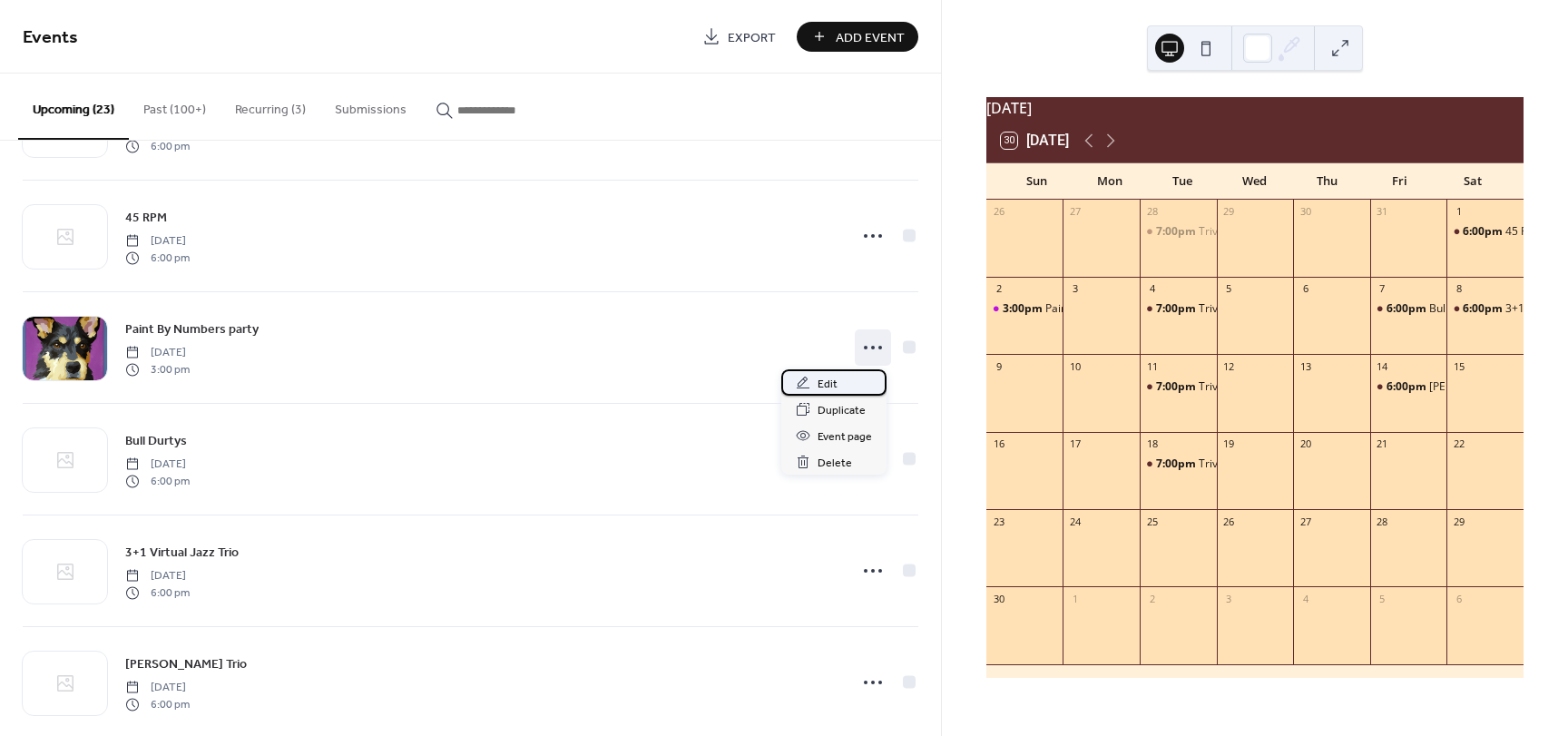 click on "Edit" at bounding box center (834, 382) 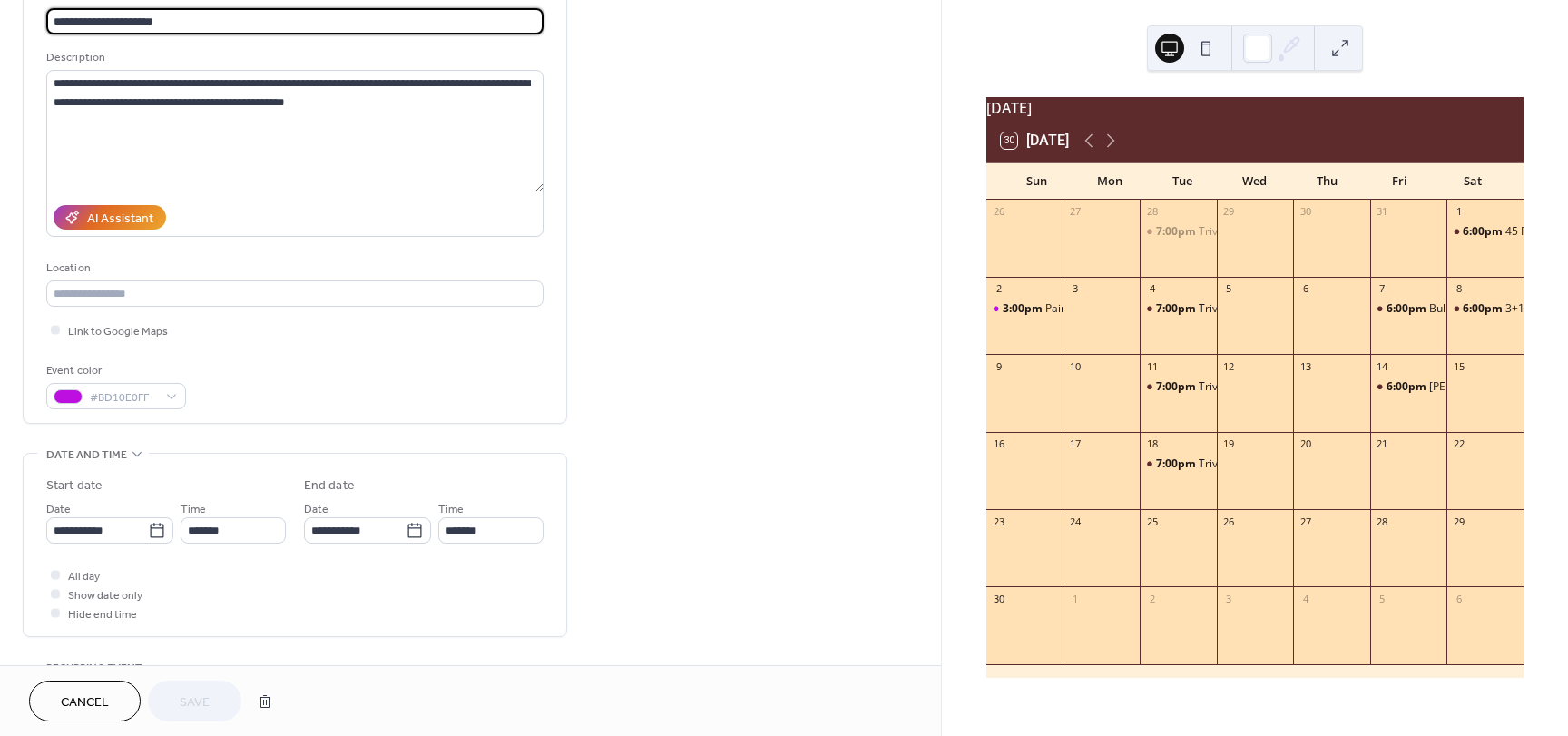 scroll, scrollTop: 182, scrollLeft: 0, axis: vertical 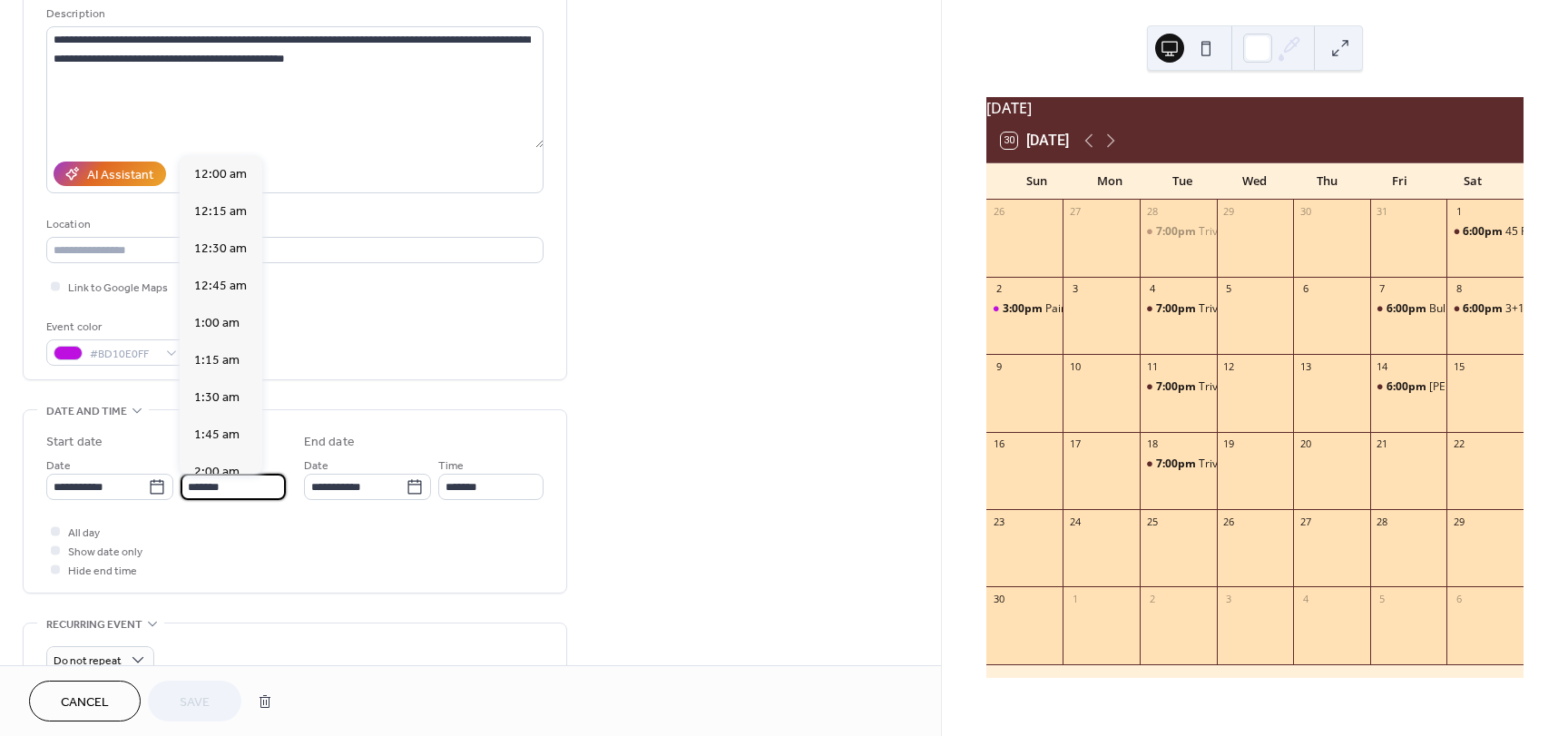 click on "*******" at bounding box center (233, 486) 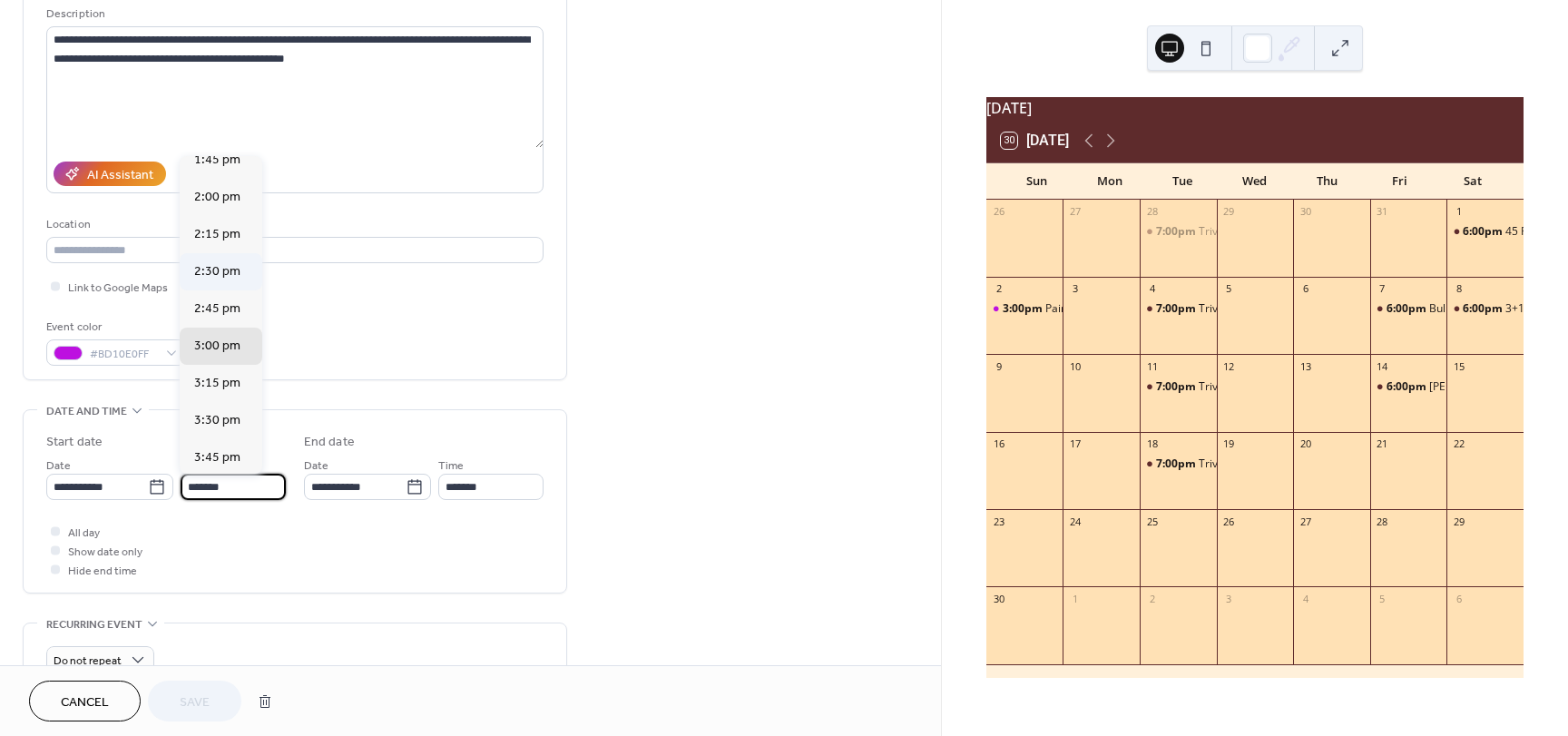 scroll, scrollTop: 2051, scrollLeft: 0, axis: vertical 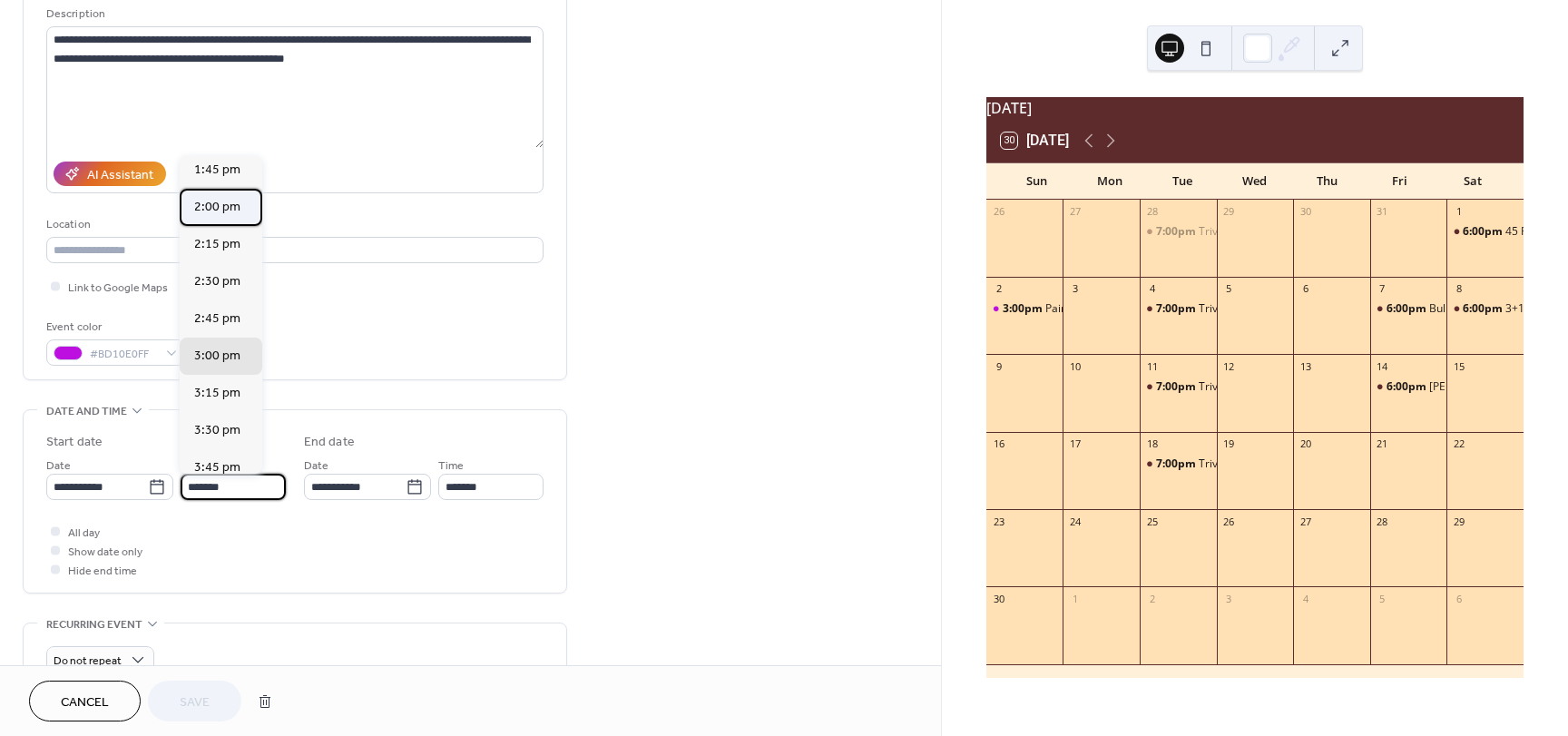 click on "2:00 pm" at bounding box center [217, 207] 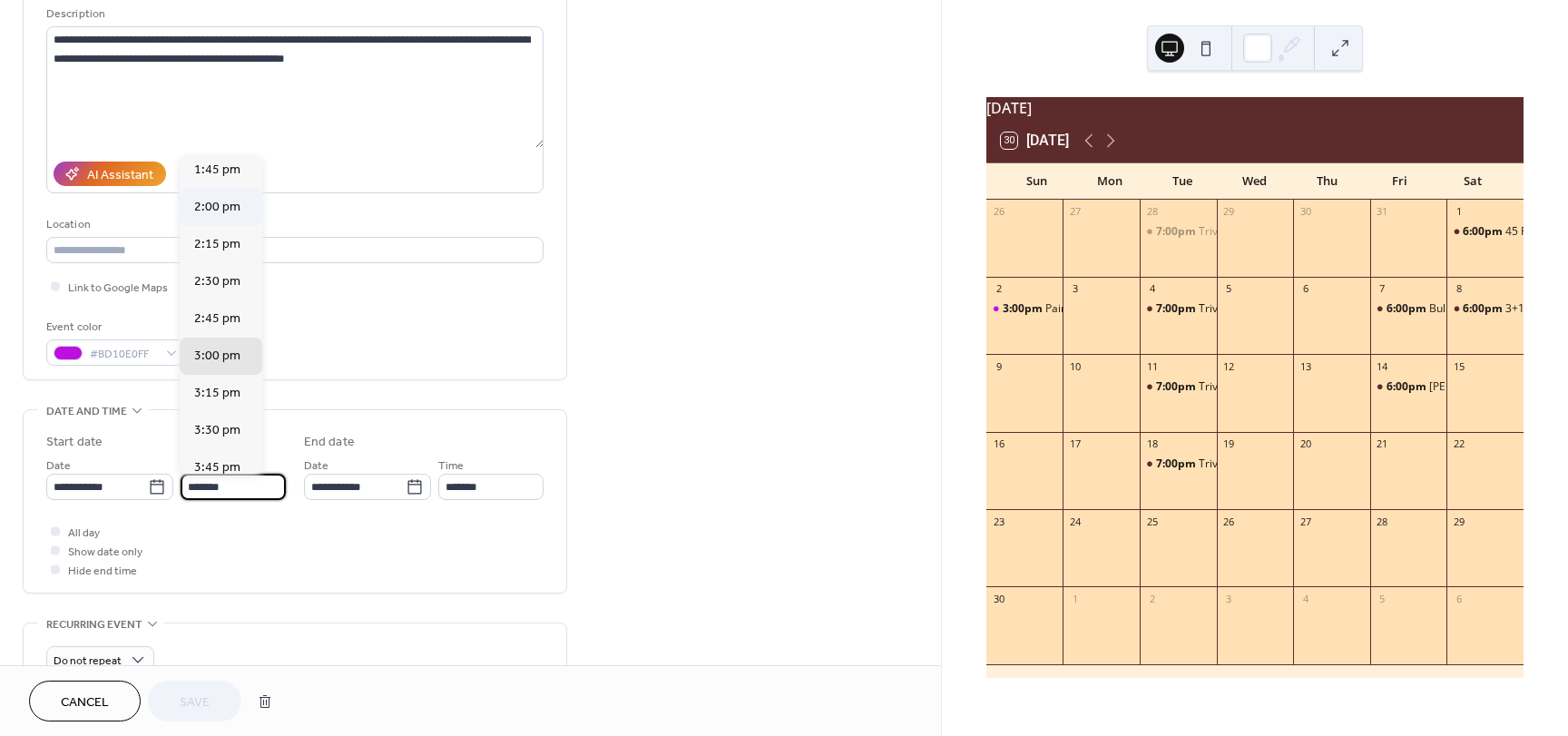 type on "*******" 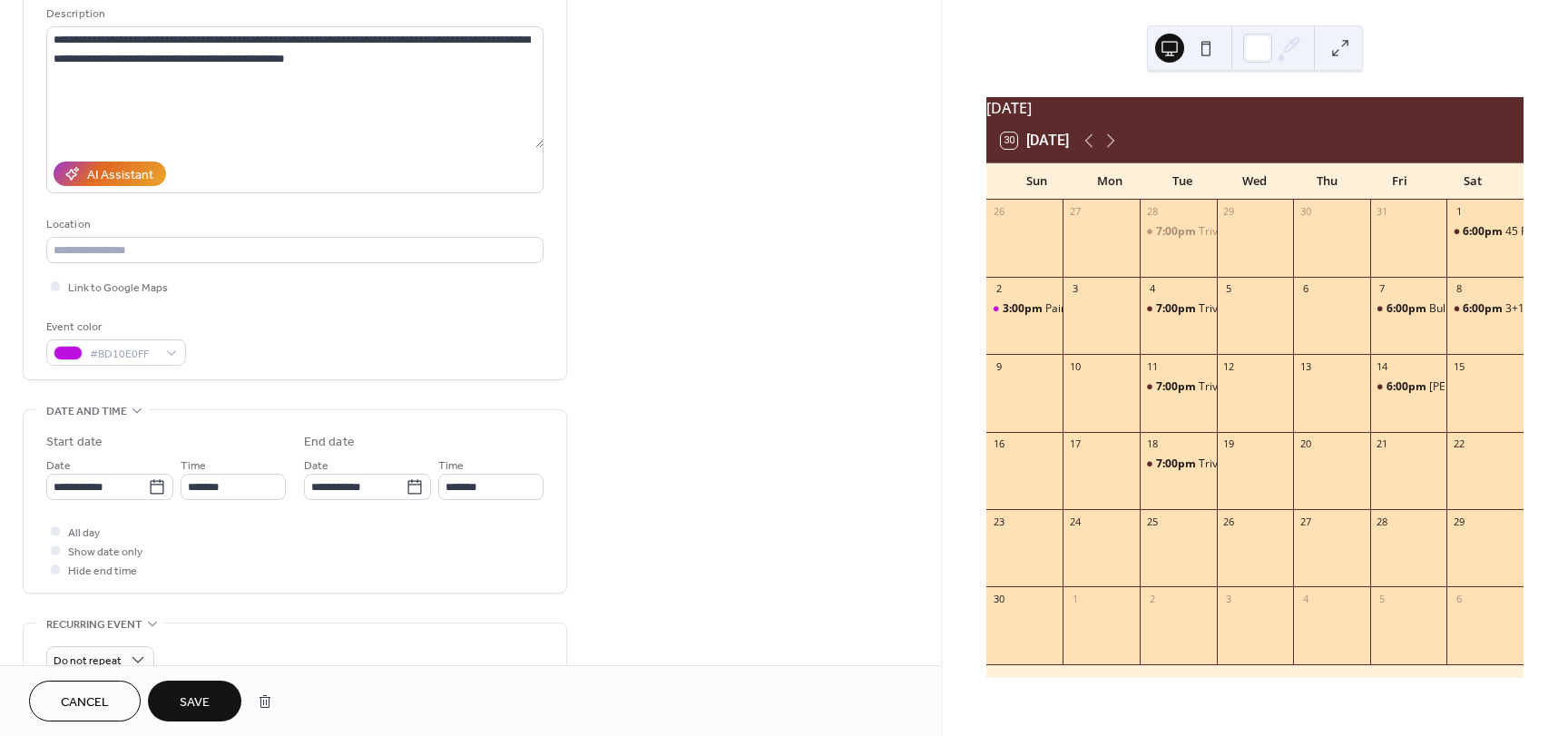 click on "Save" at bounding box center [194, 702] 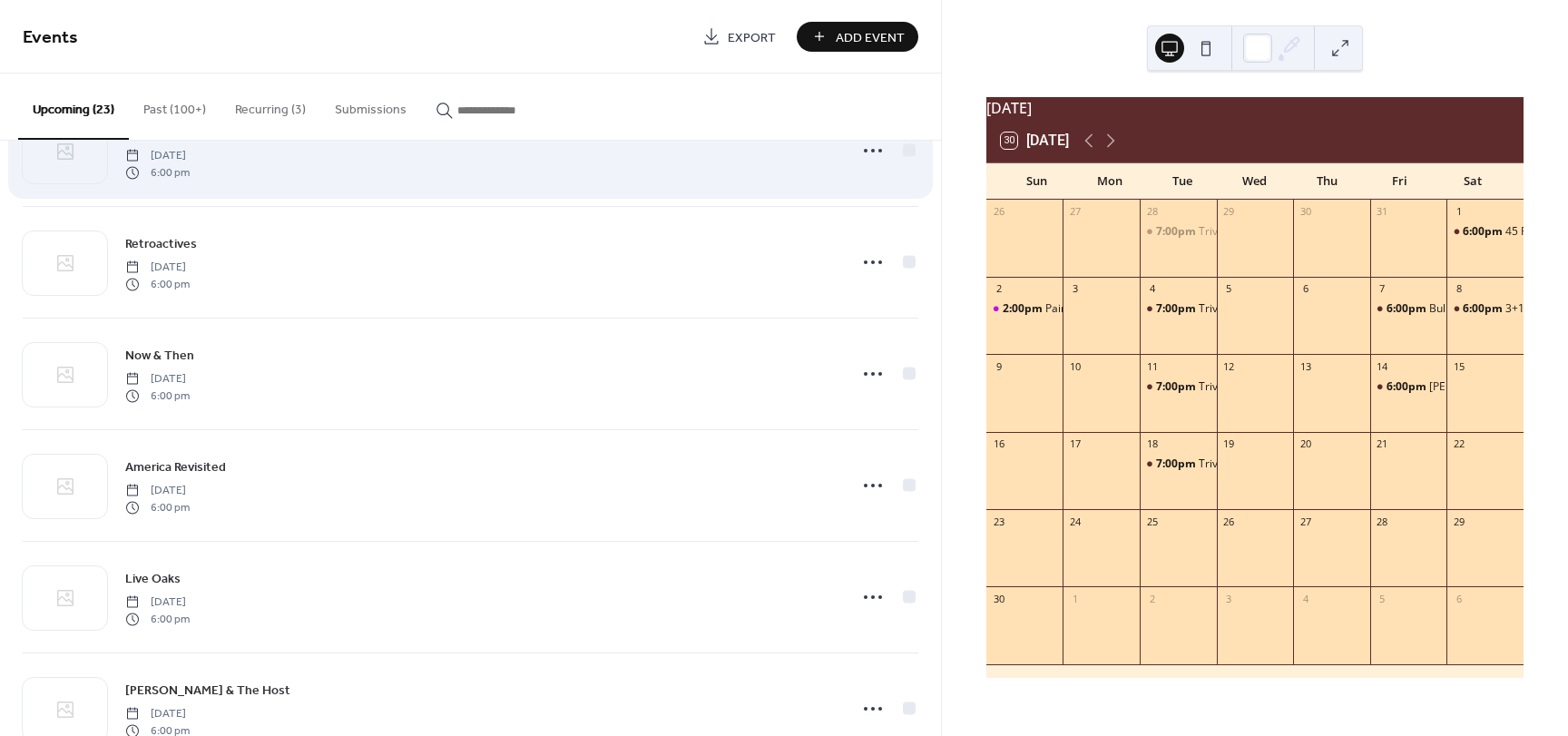 scroll, scrollTop: 635, scrollLeft: 0, axis: vertical 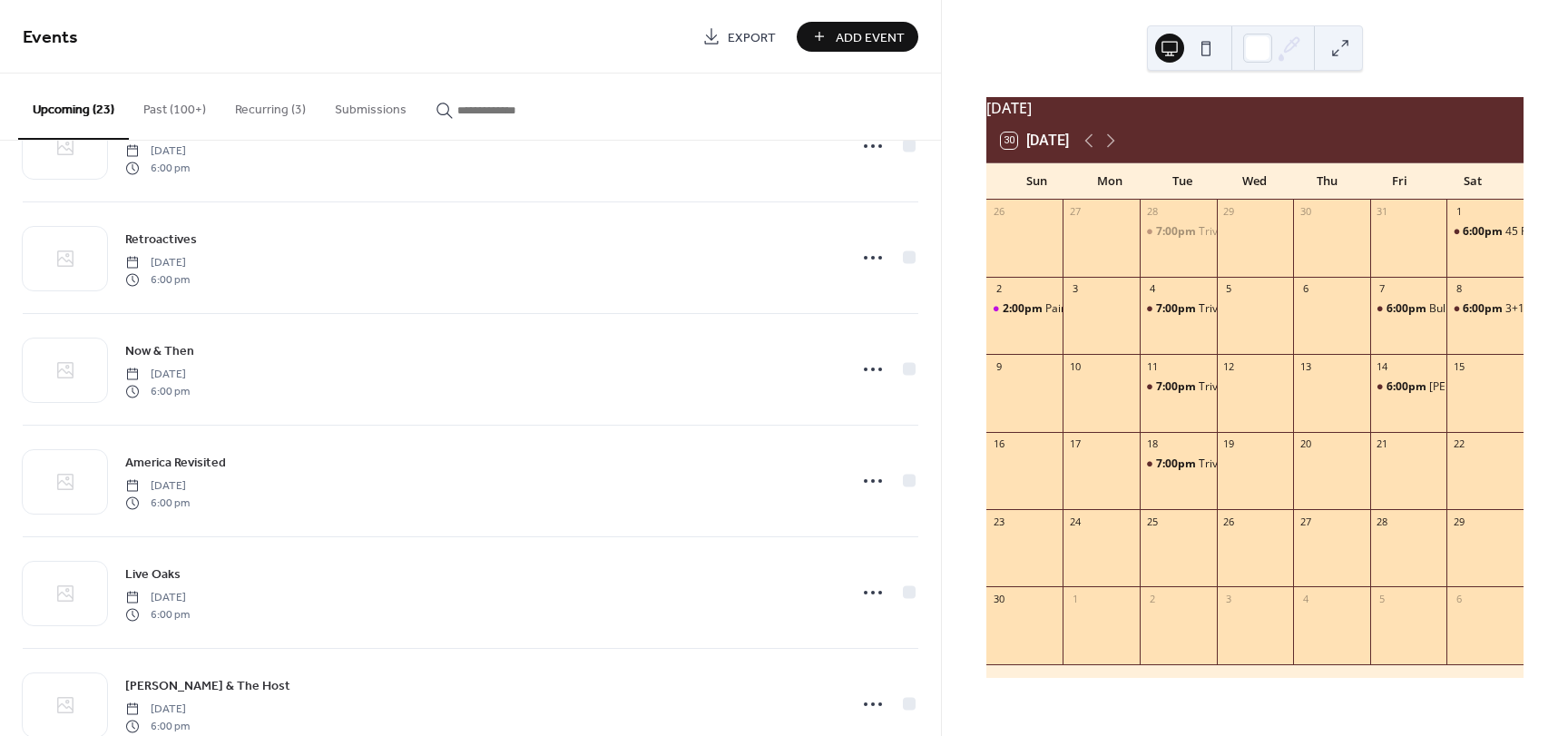 click on "Add Event" at bounding box center [870, 37] 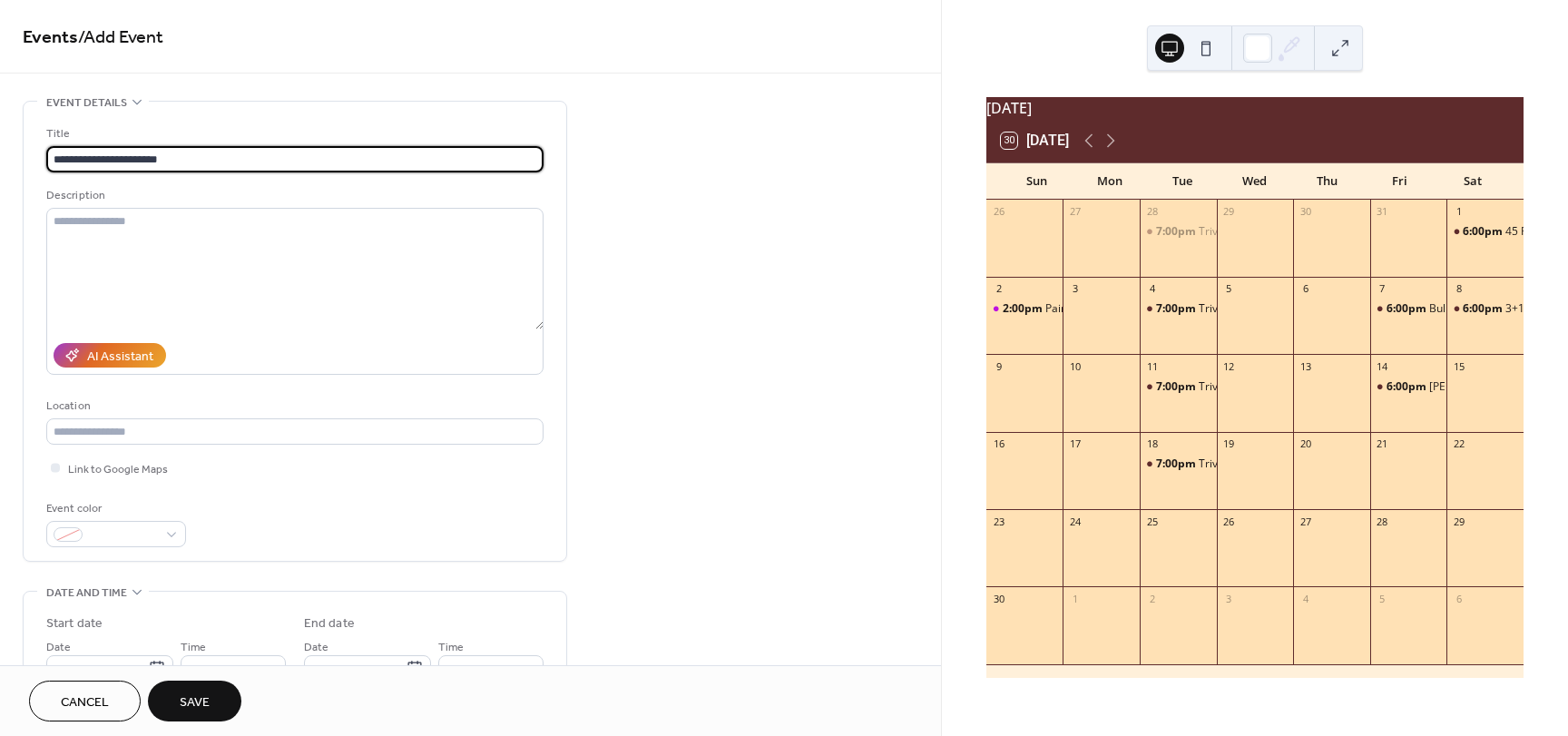 type on "**********" 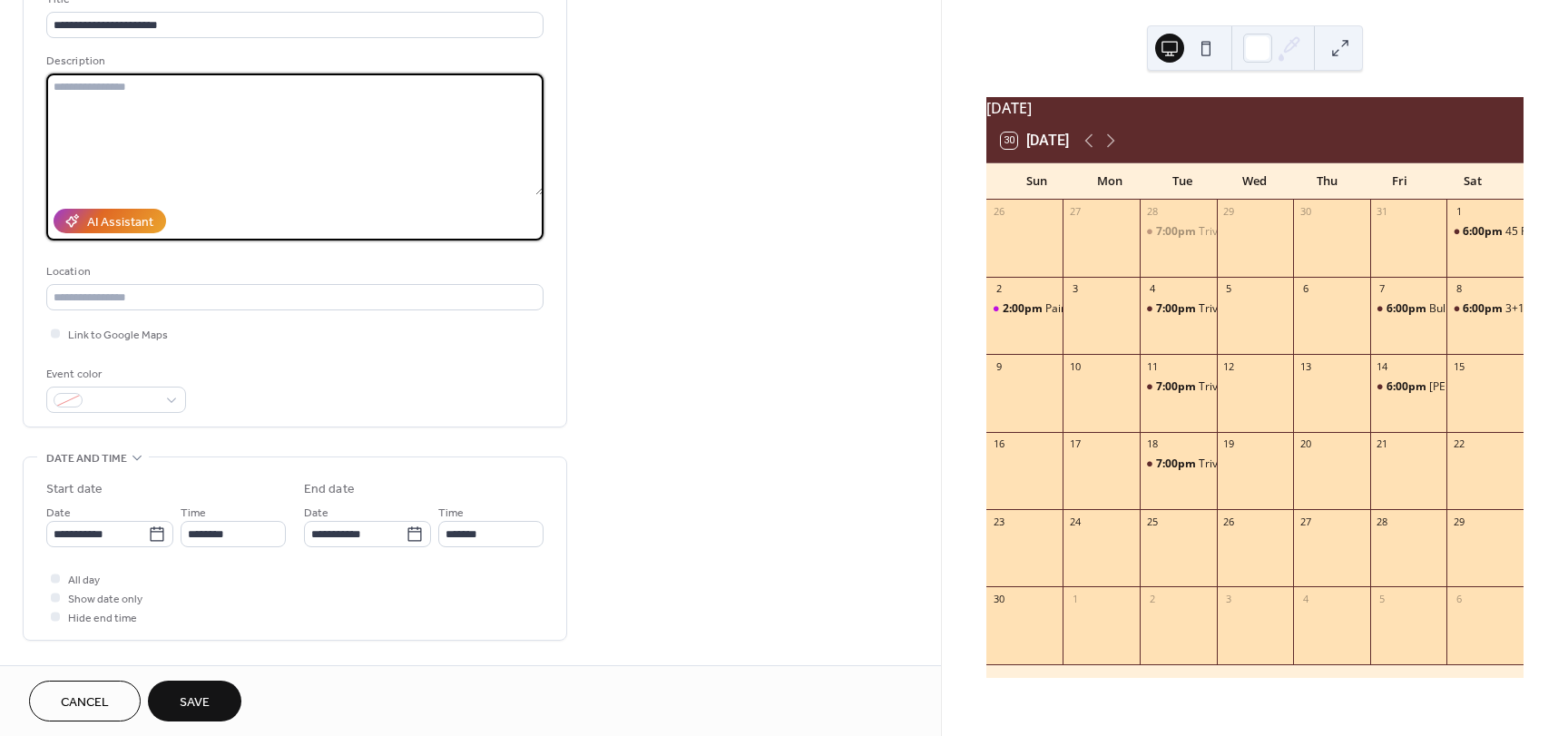 scroll, scrollTop: 182, scrollLeft: 0, axis: vertical 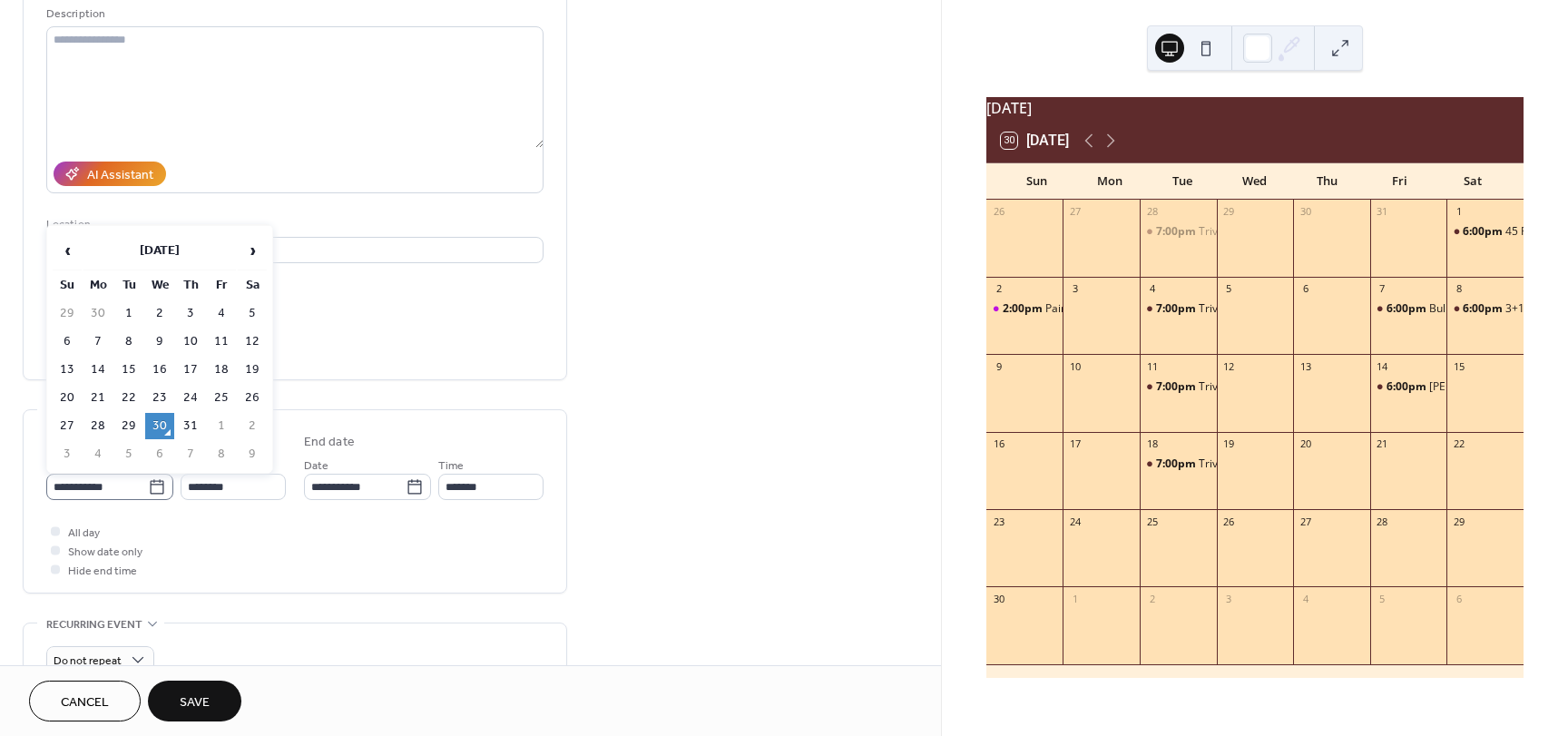 click 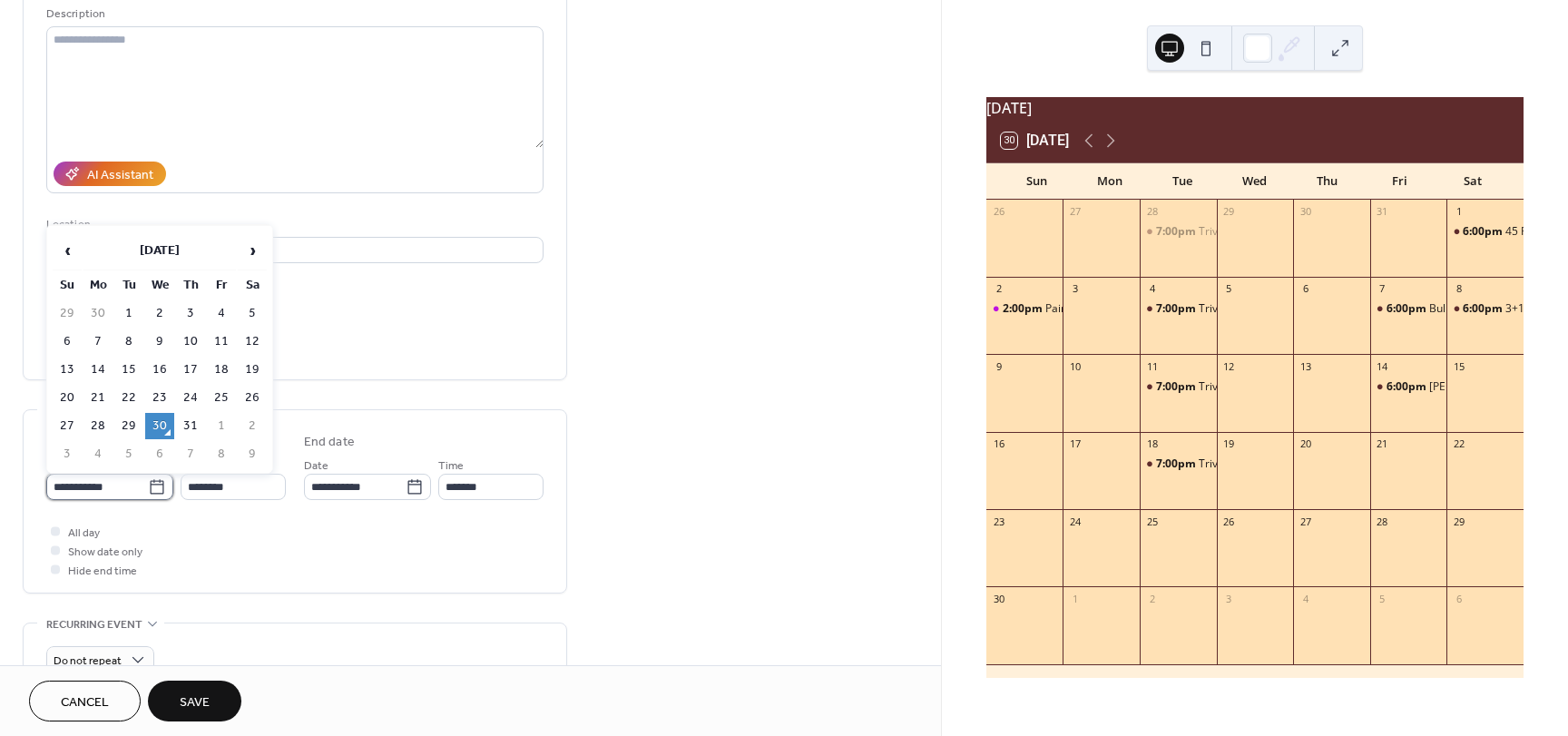 click on "**********" at bounding box center [97, 486] 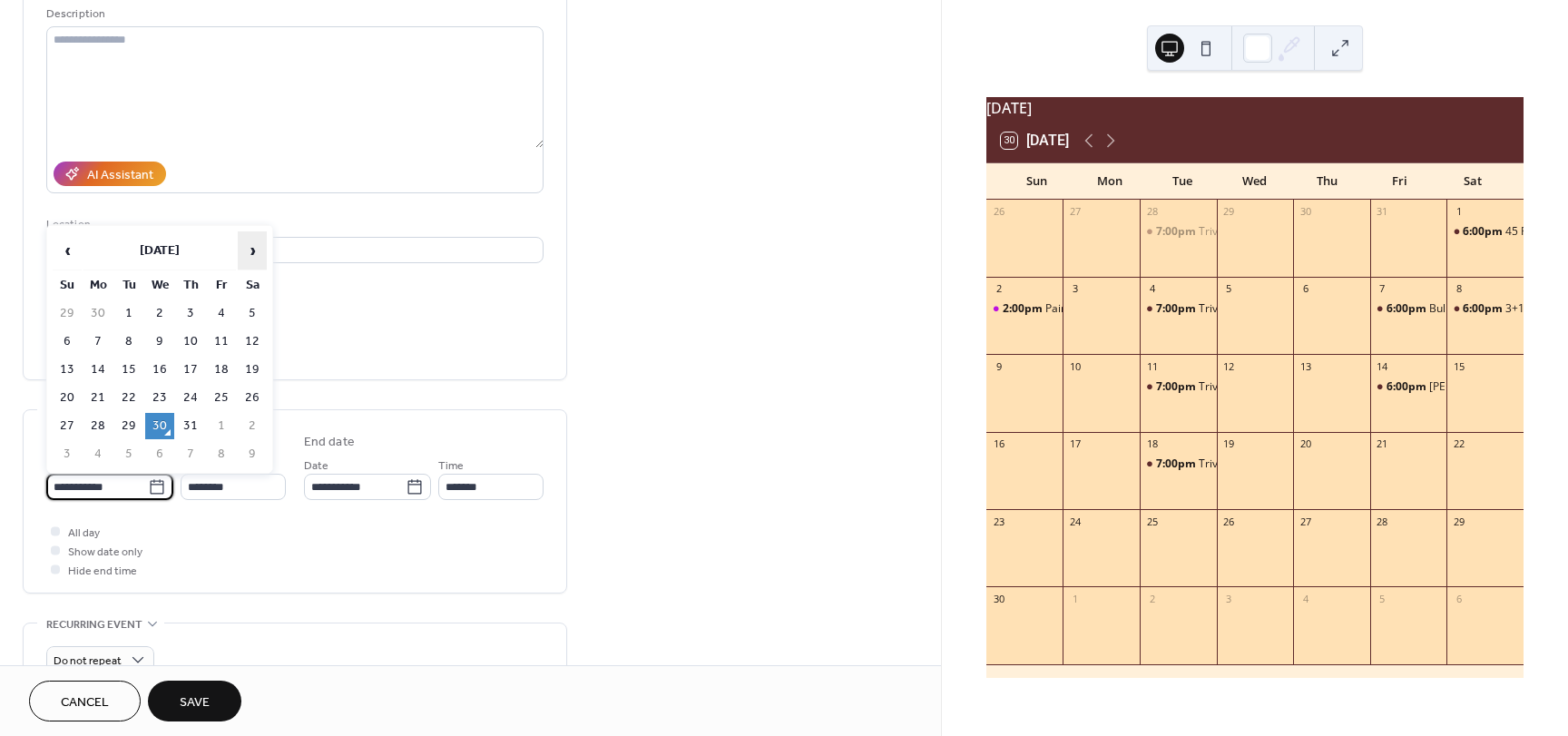 click on "›" at bounding box center [252, 250] 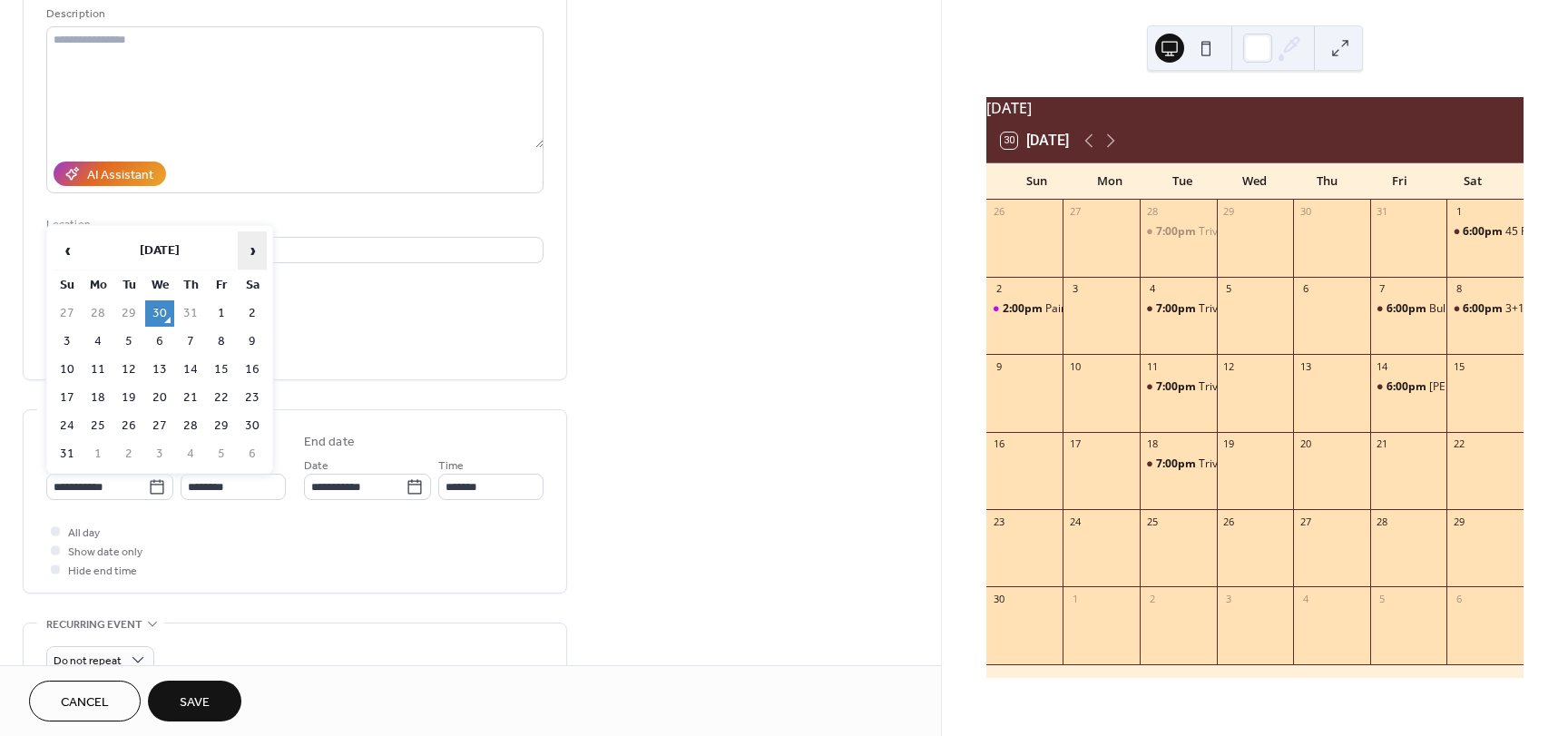 click on "›" at bounding box center (252, 250) 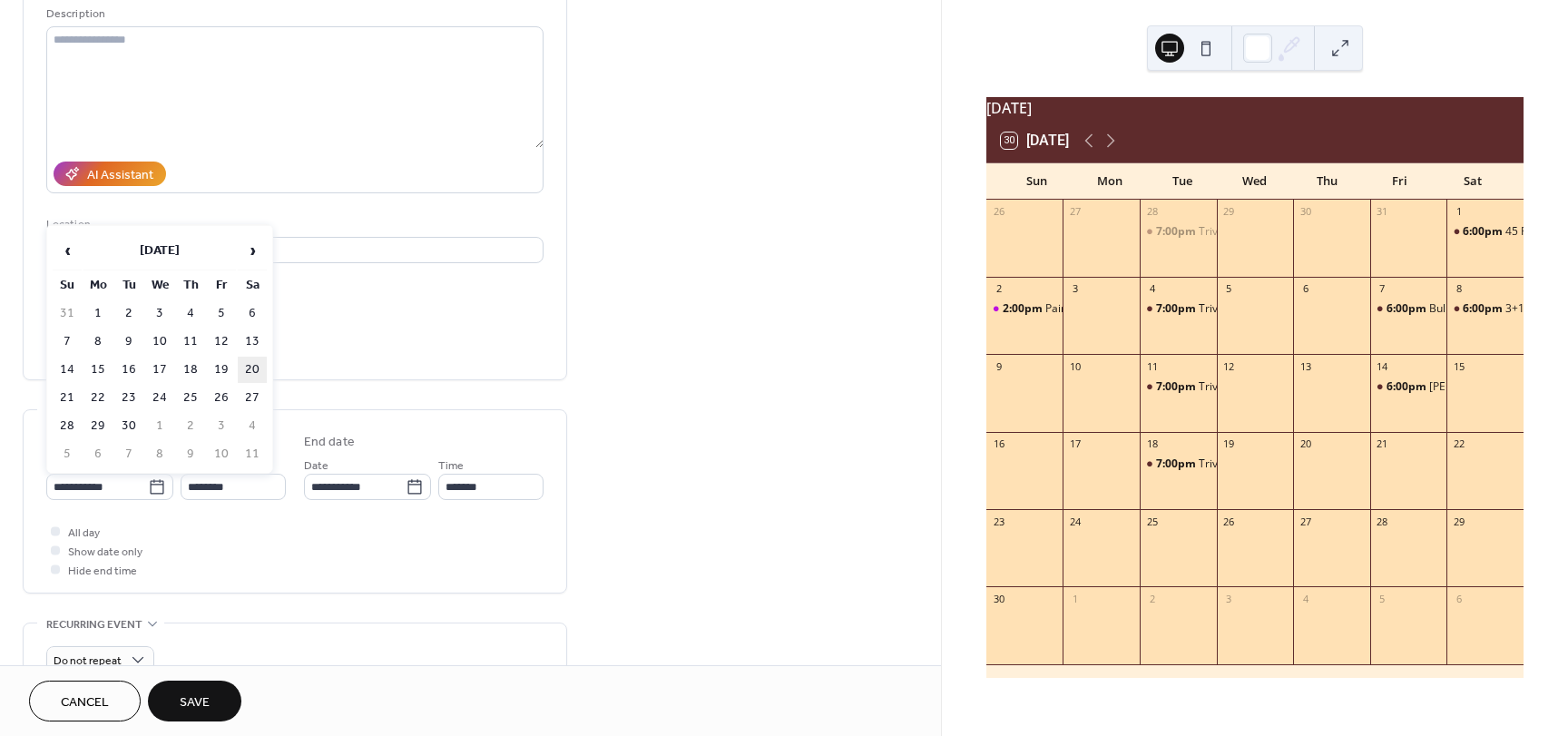 click on "20" at bounding box center (252, 369) 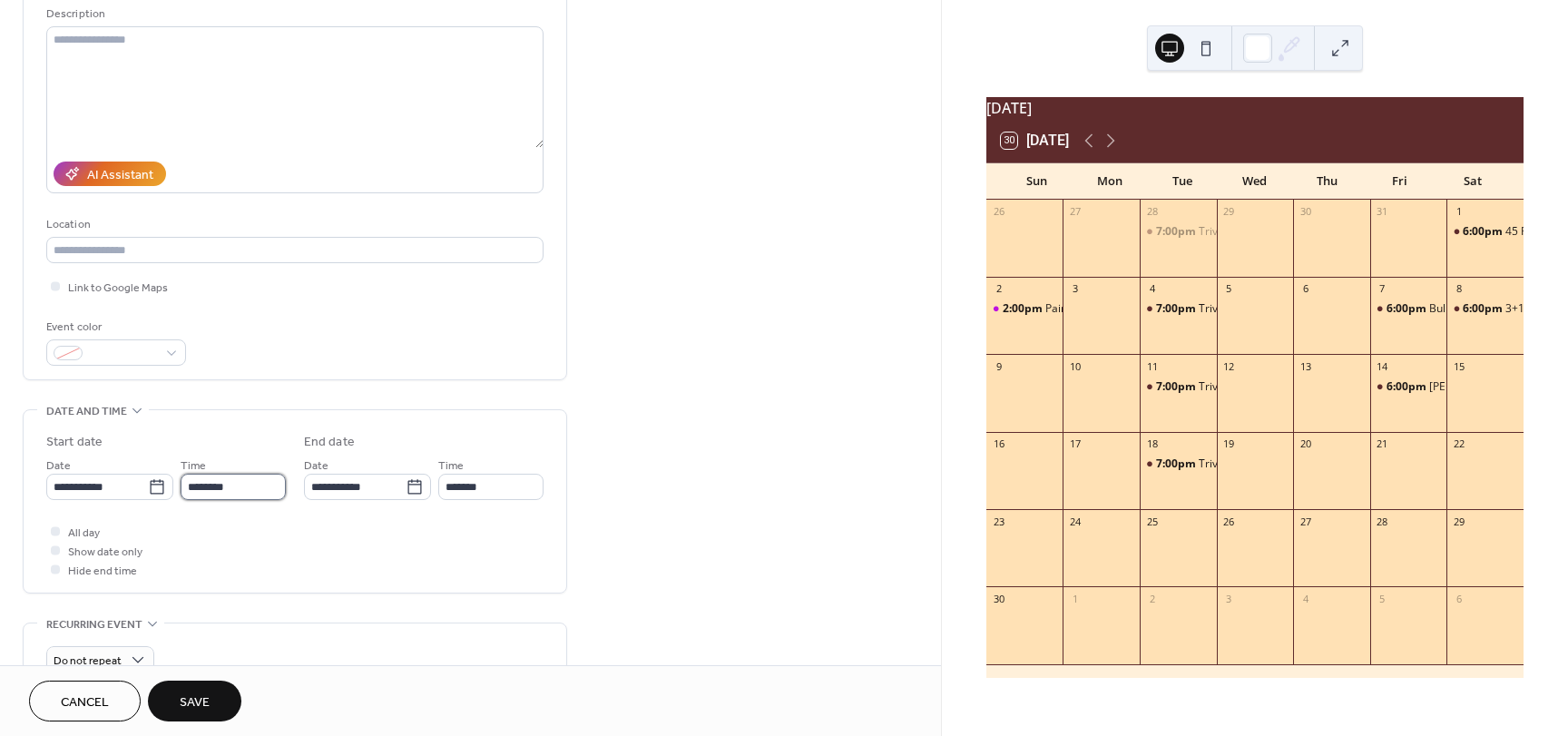 click on "********" at bounding box center (233, 486) 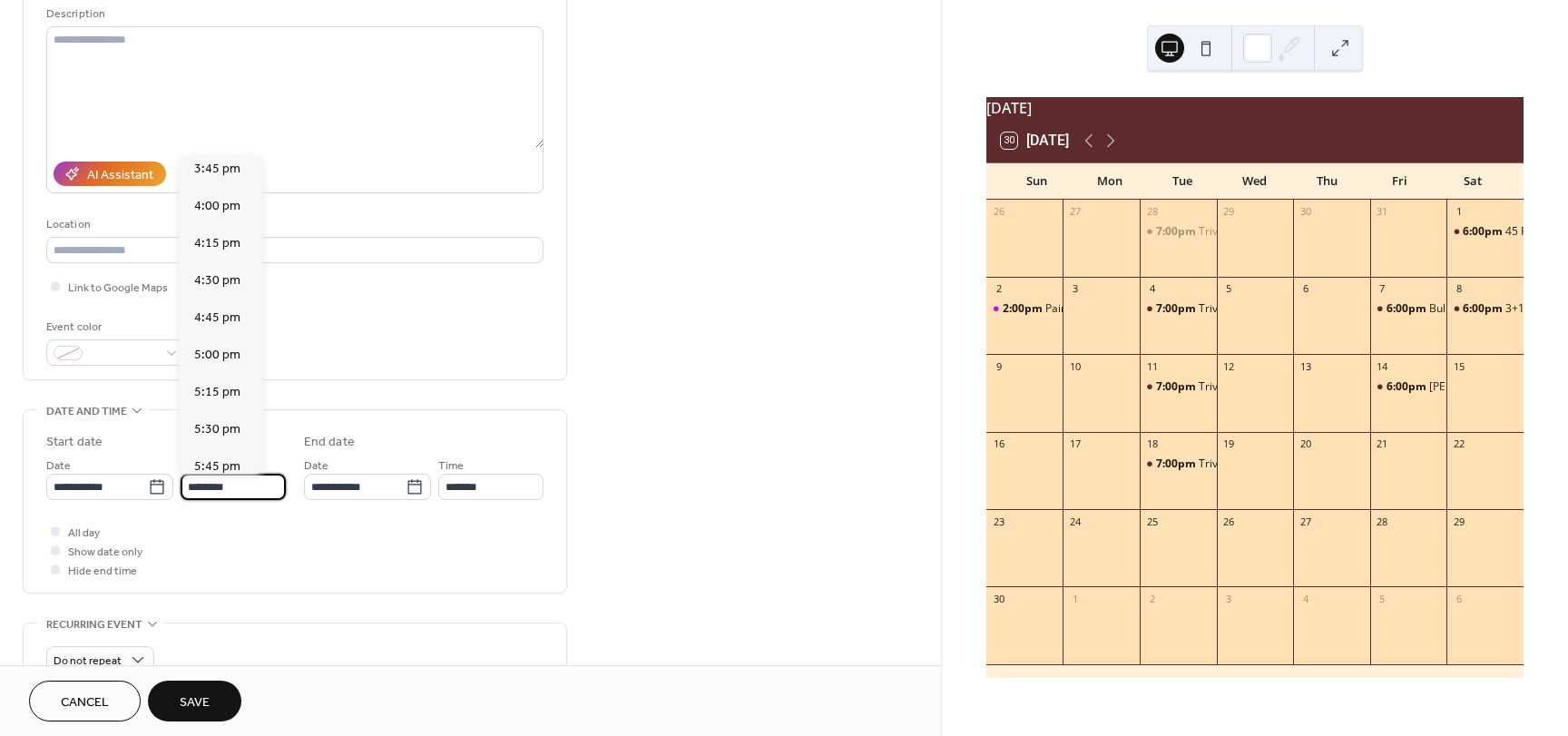 scroll, scrollTop: 2421, scrollLeft: 0, axis: vertical 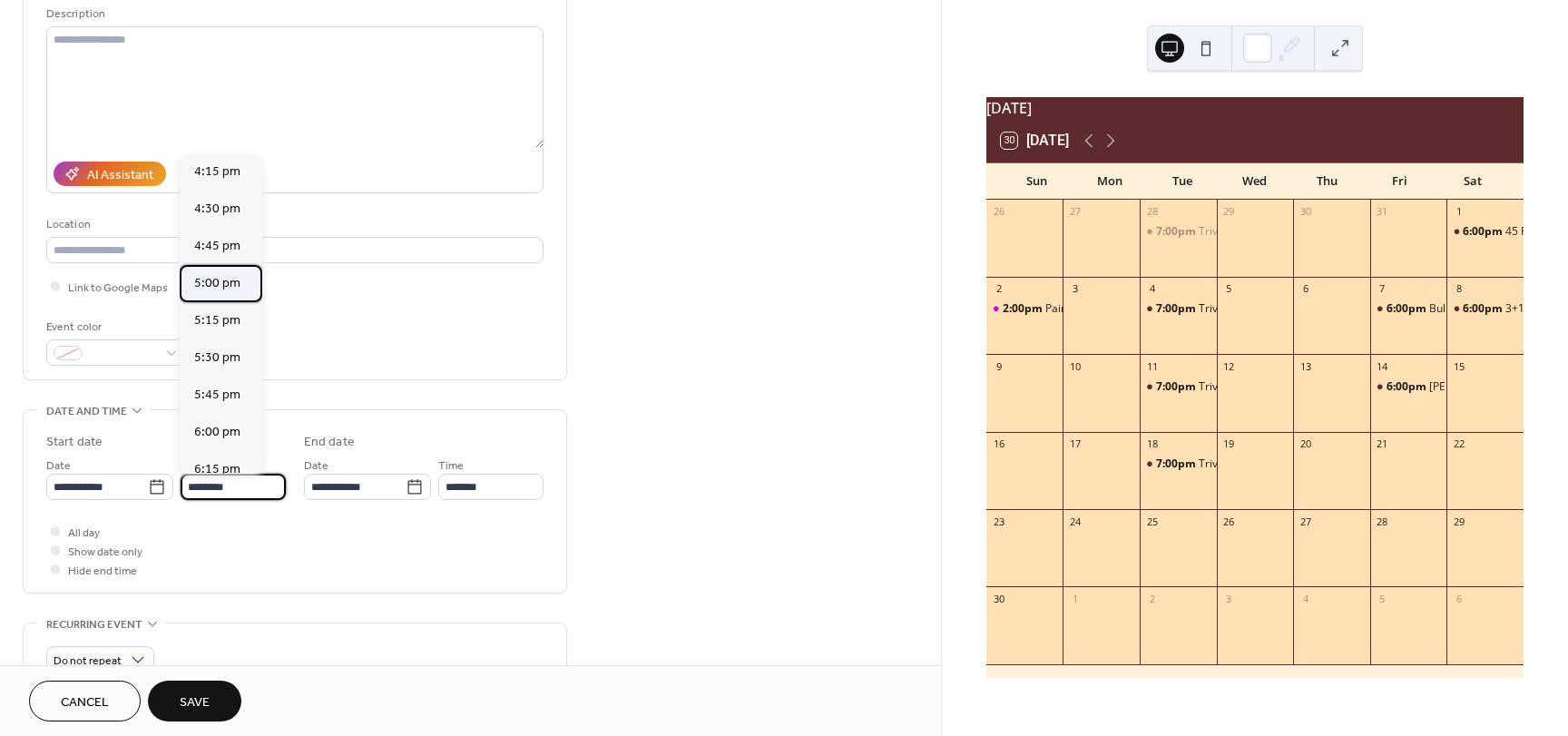 click on "5:00 pm" at bounding box center [217, 283] 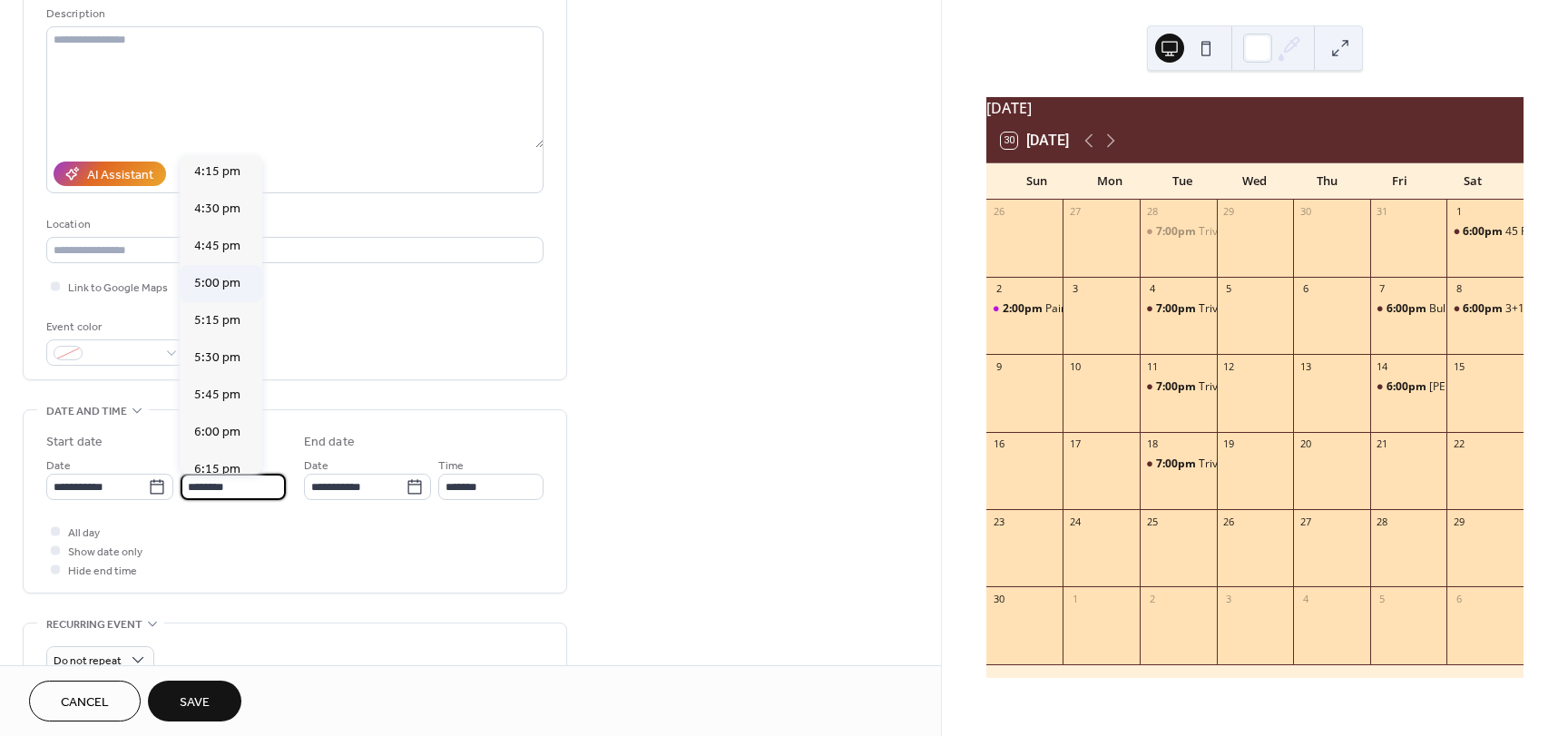 type on "*******" 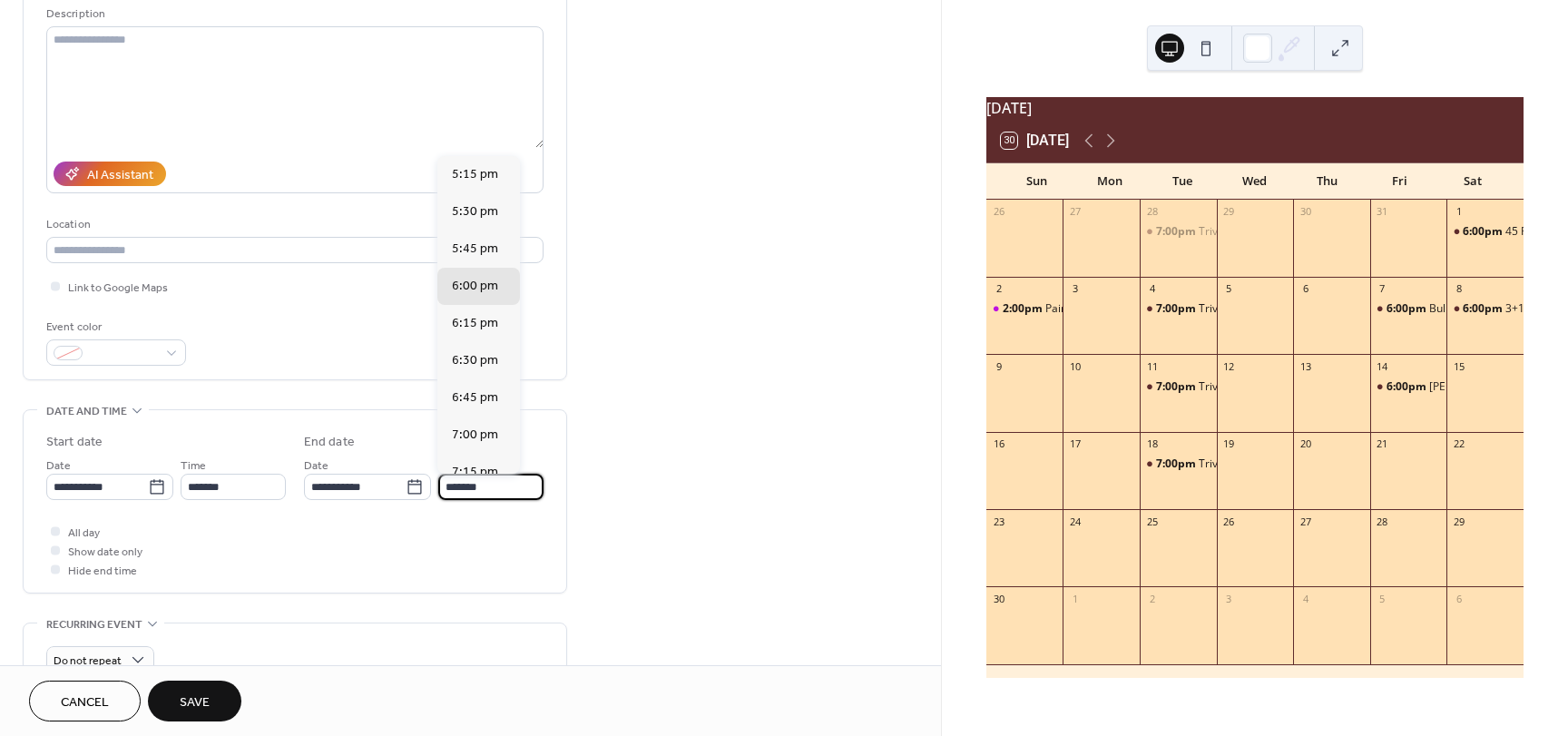 click on "*******" at bounding box center (491, 486) 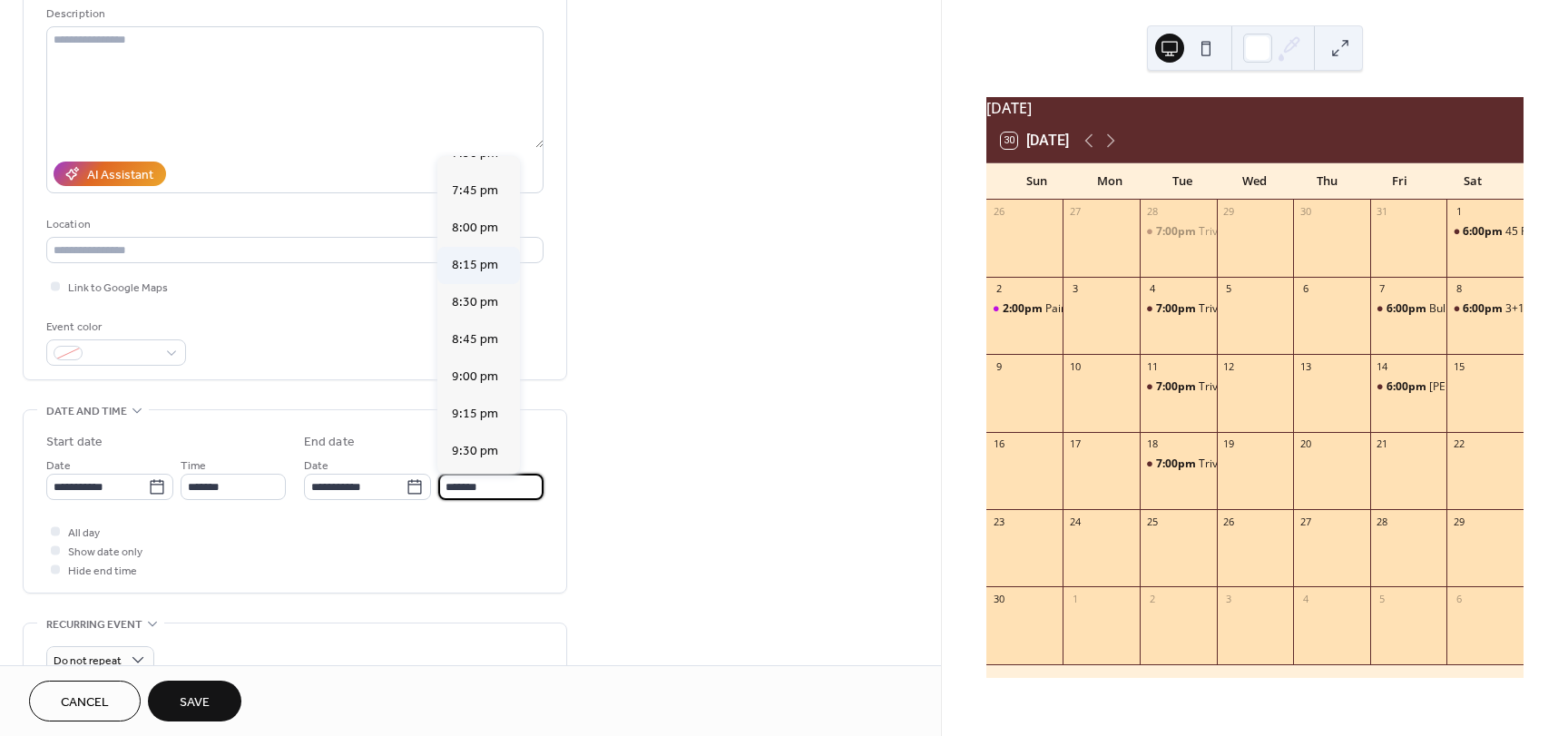 scroll, scrollTop: 363, scrollLeft: 0, axis: vertical 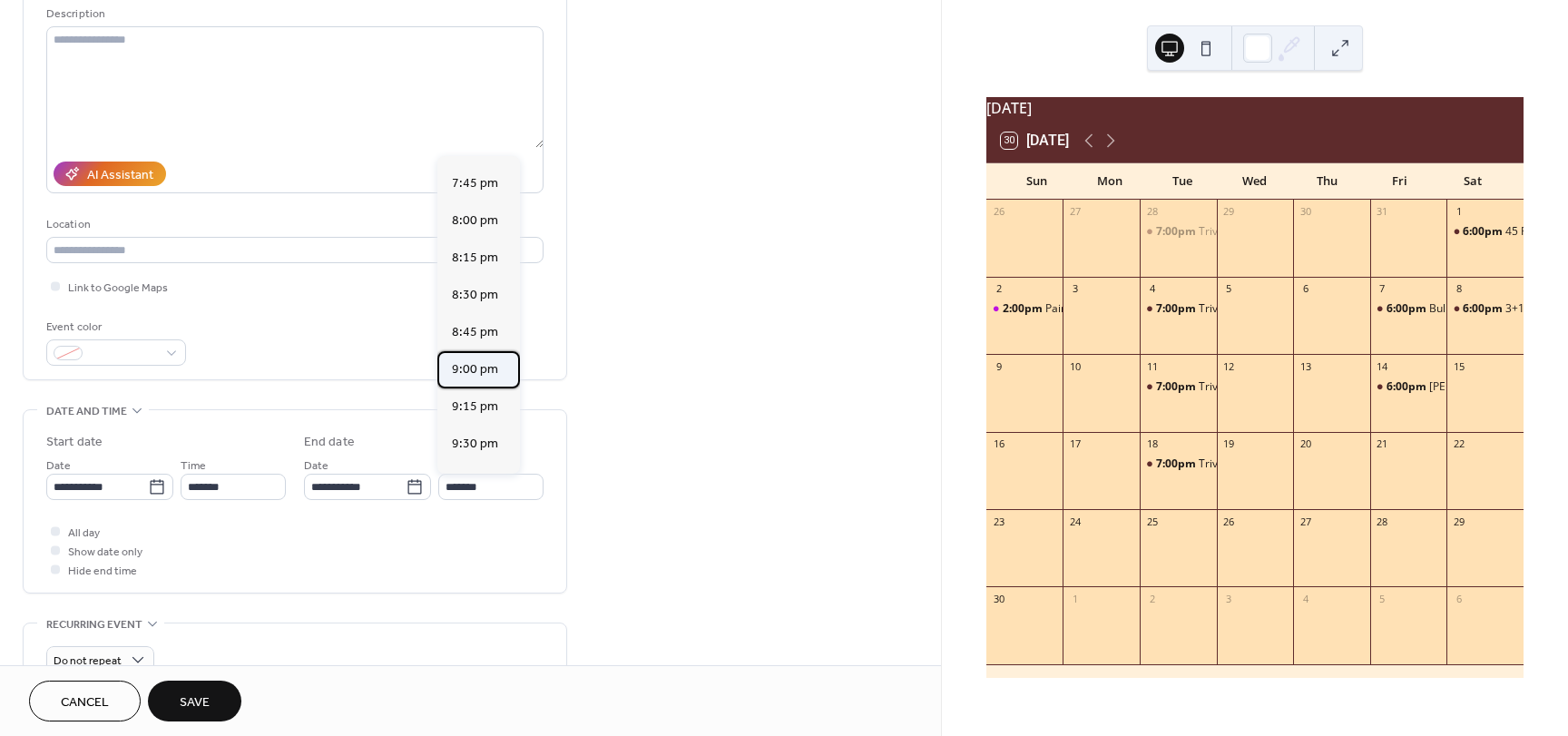 click on "9:00 pm" at bounding box center [475, 369] 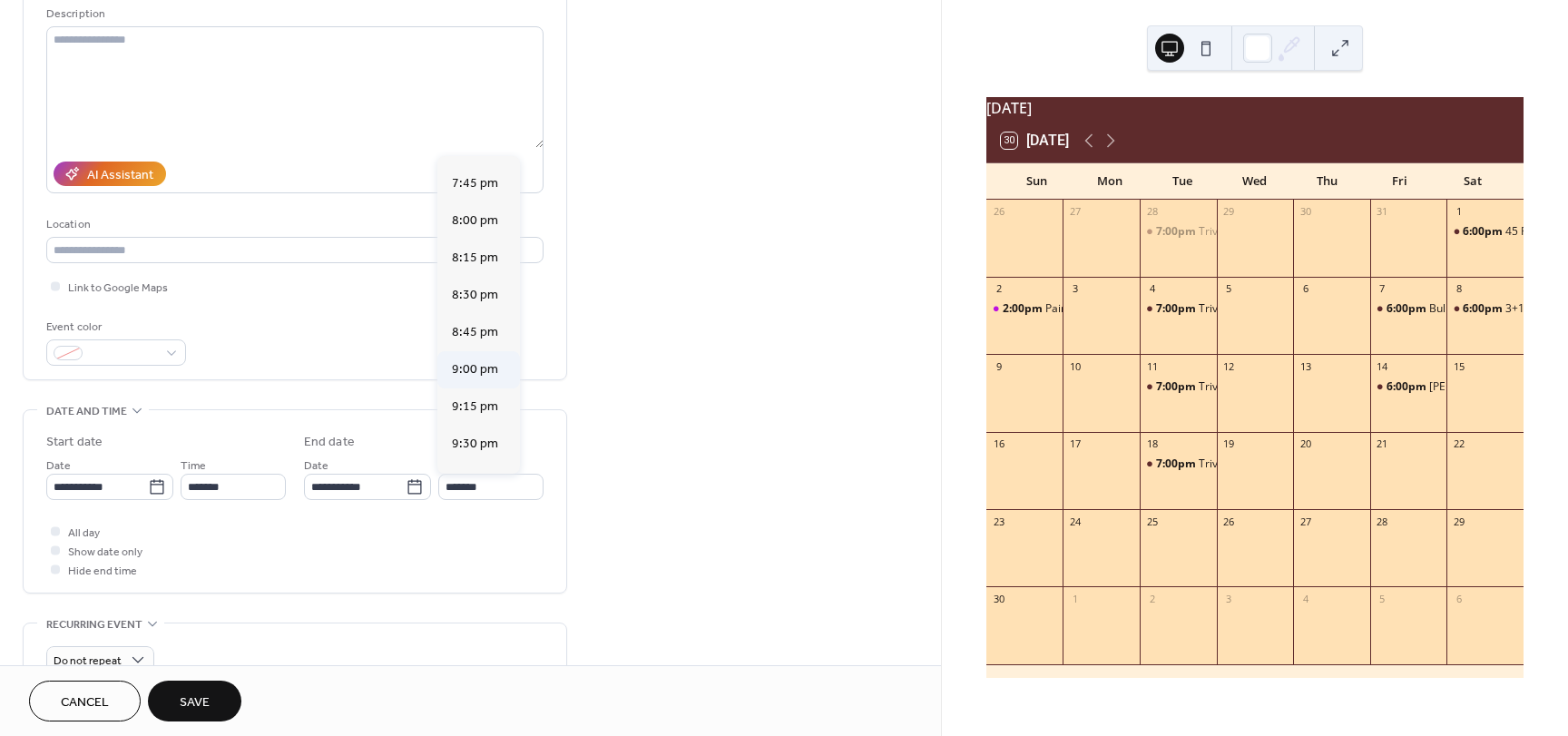 type on "*******" 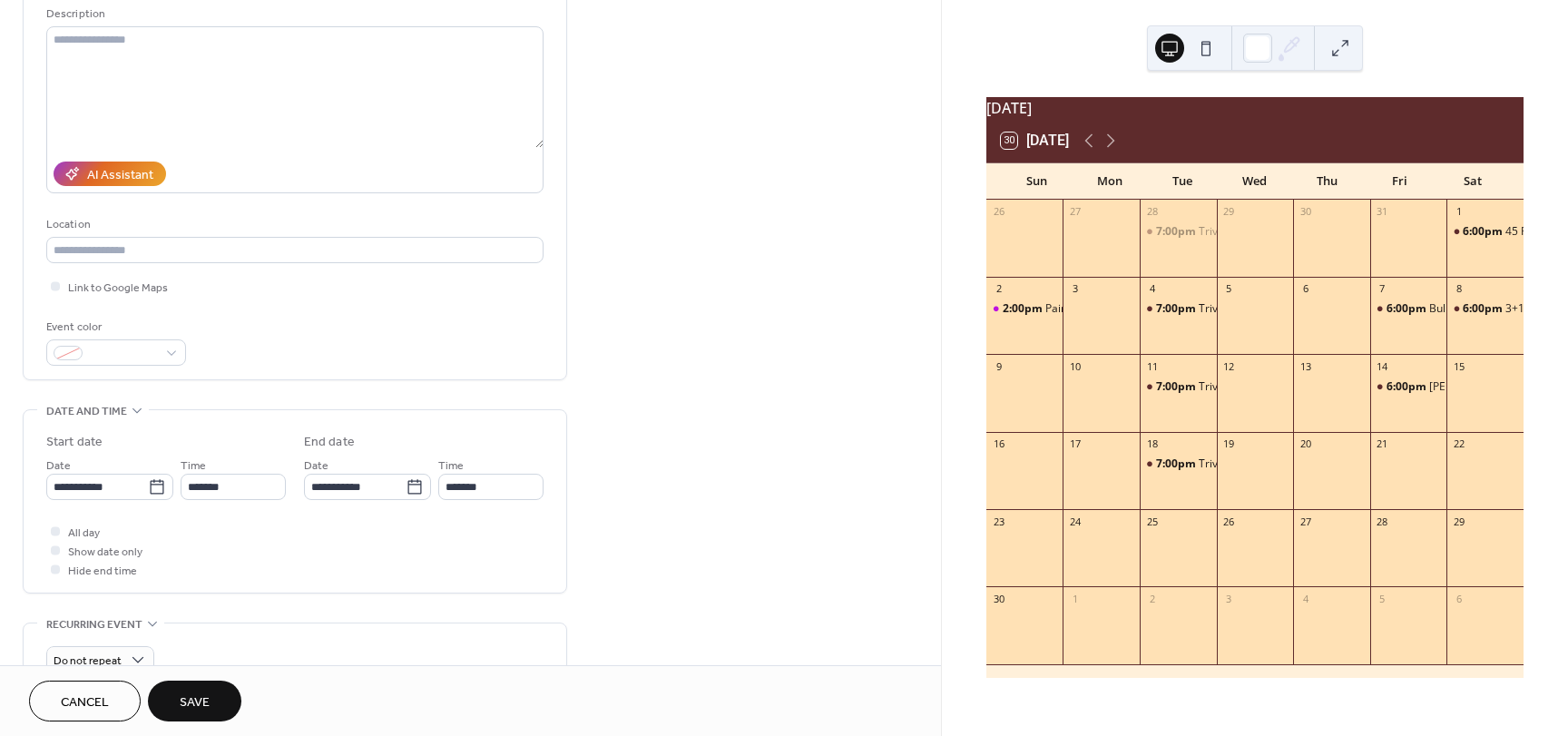 drag, startPoint x: 201, startPoint y: 704, endPoint x: 97, endPoint y: 520, distance: 211.35752 